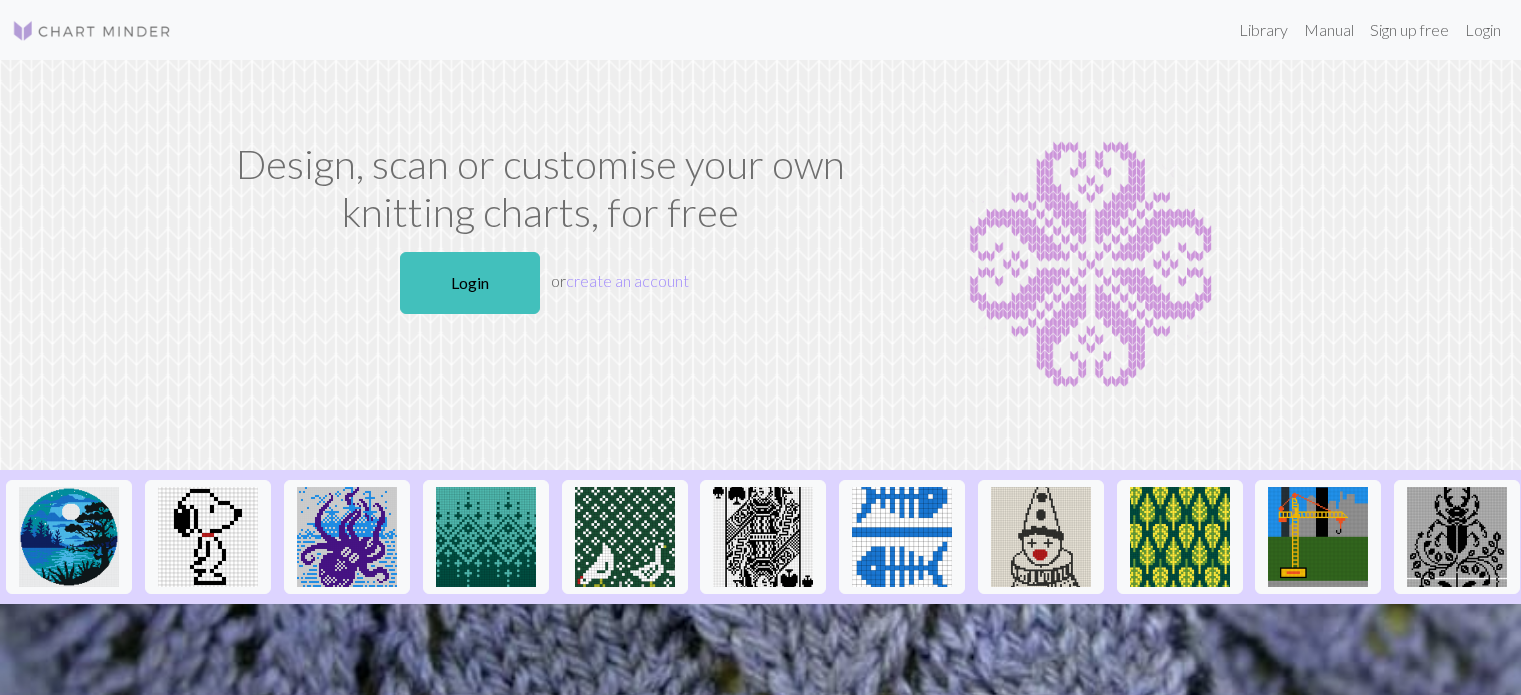 scroll, scrollTop: 0, scrollLeft: 0, axis: both 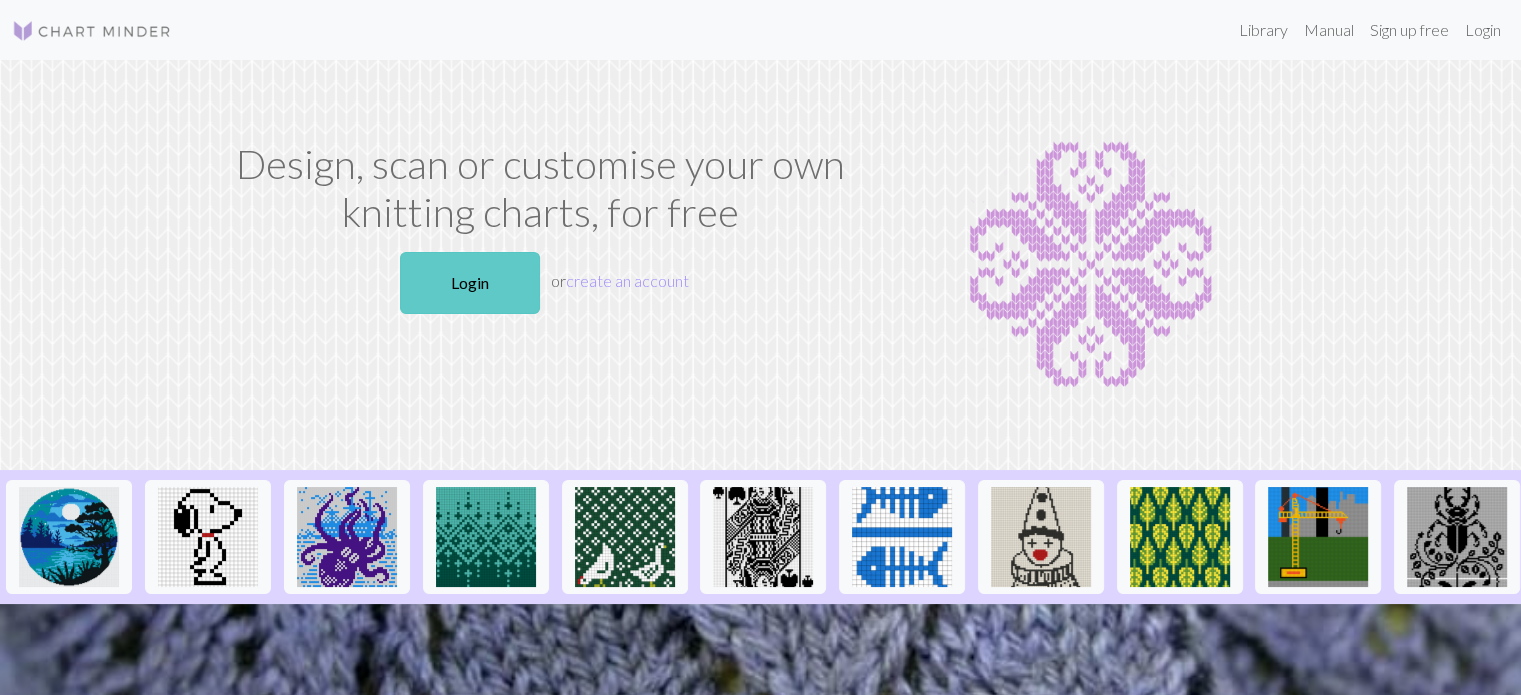 click on "Login" at bounding box center (470, 283) 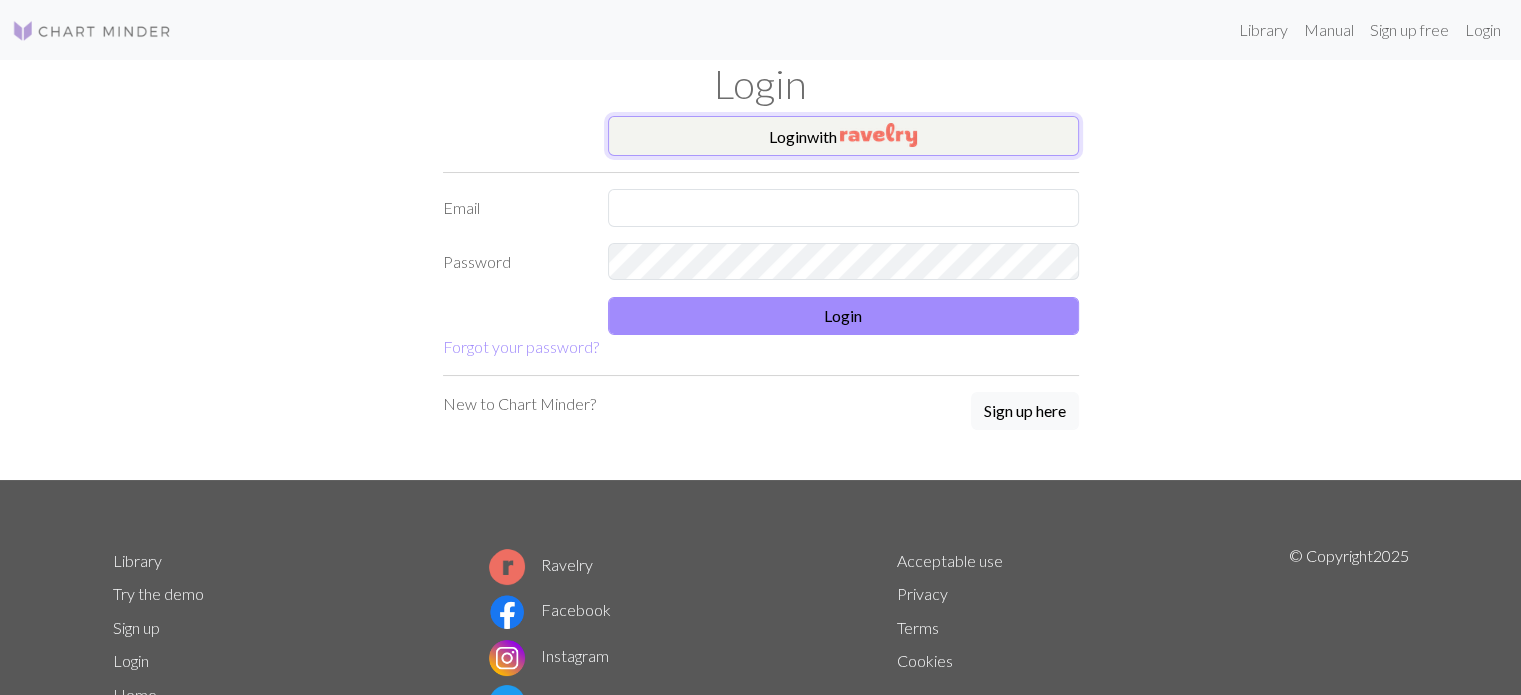 click on "Login  with" at bounding box center (843, 136) 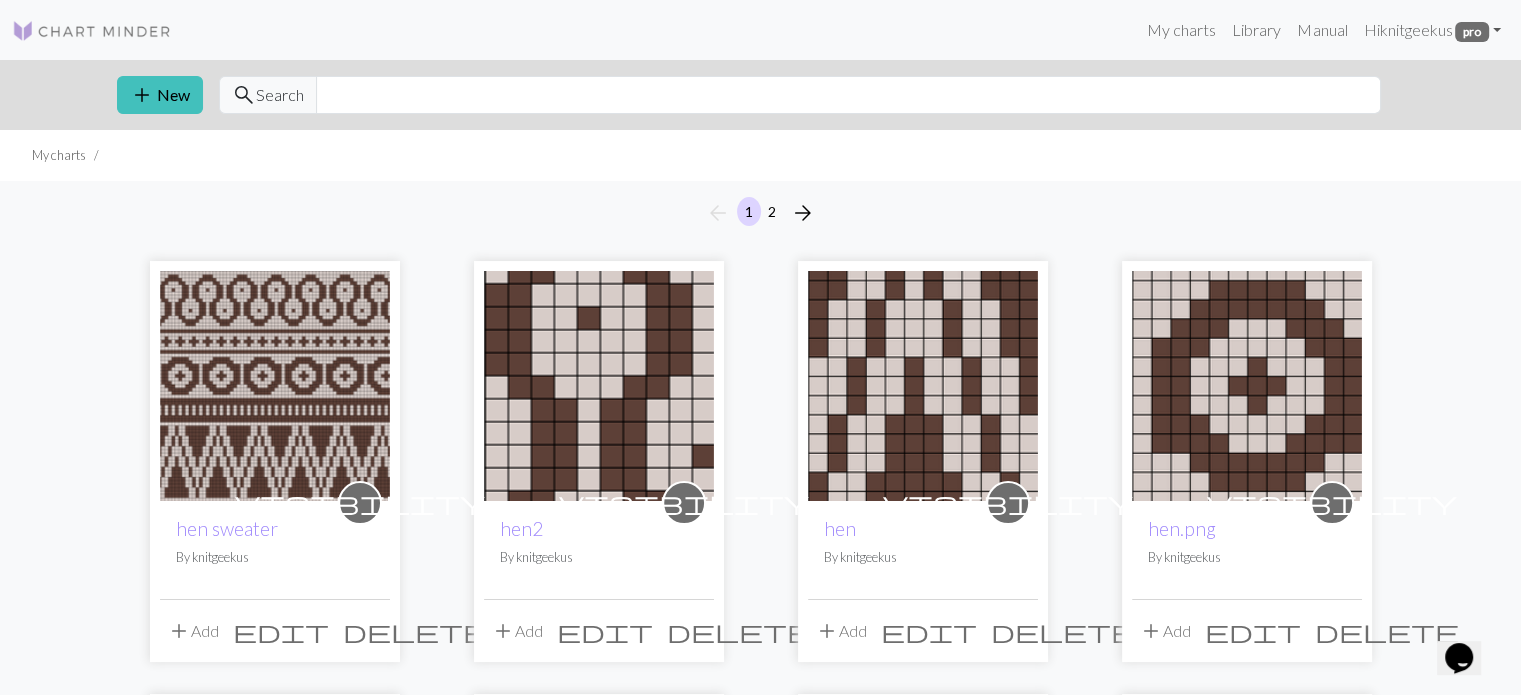click at bounding box center [275, 386] 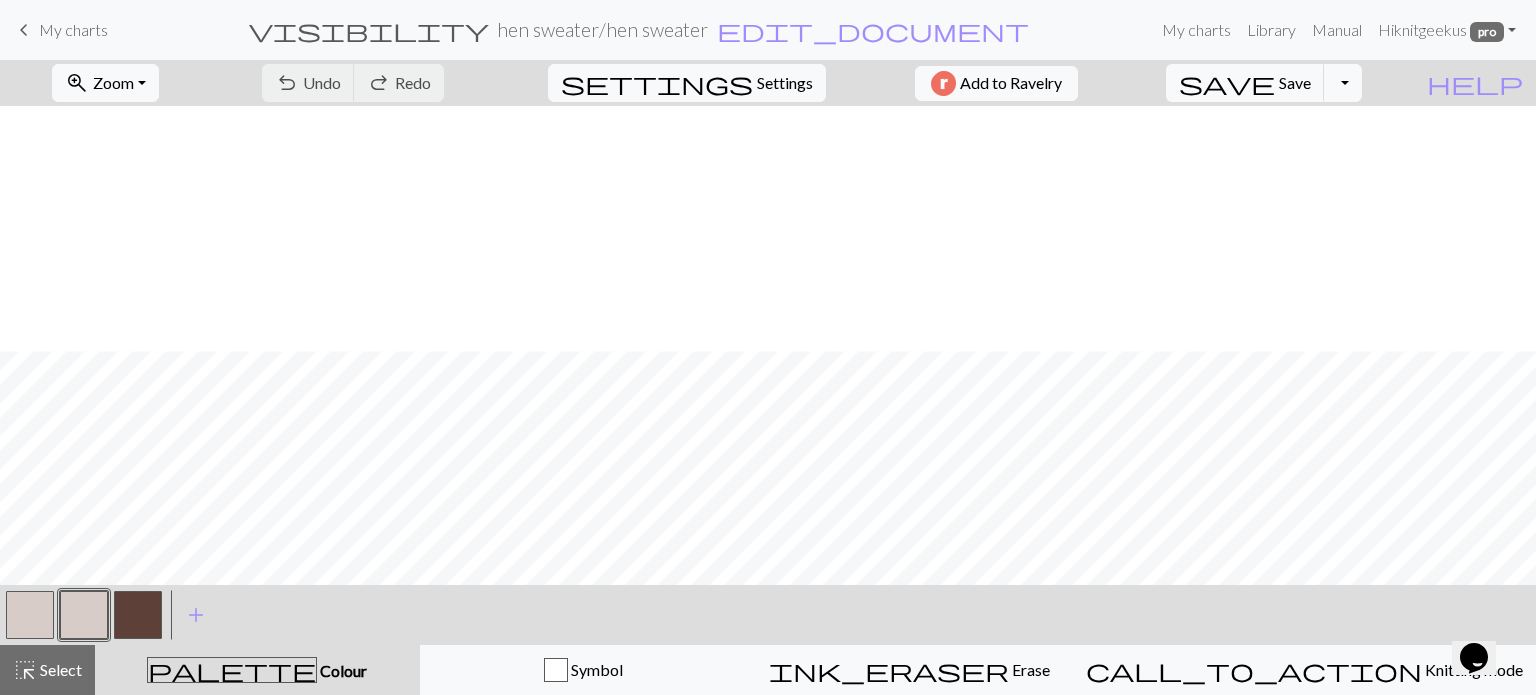 scroll, scrollTop: 965, scrollLeft: 0, axis: vertical 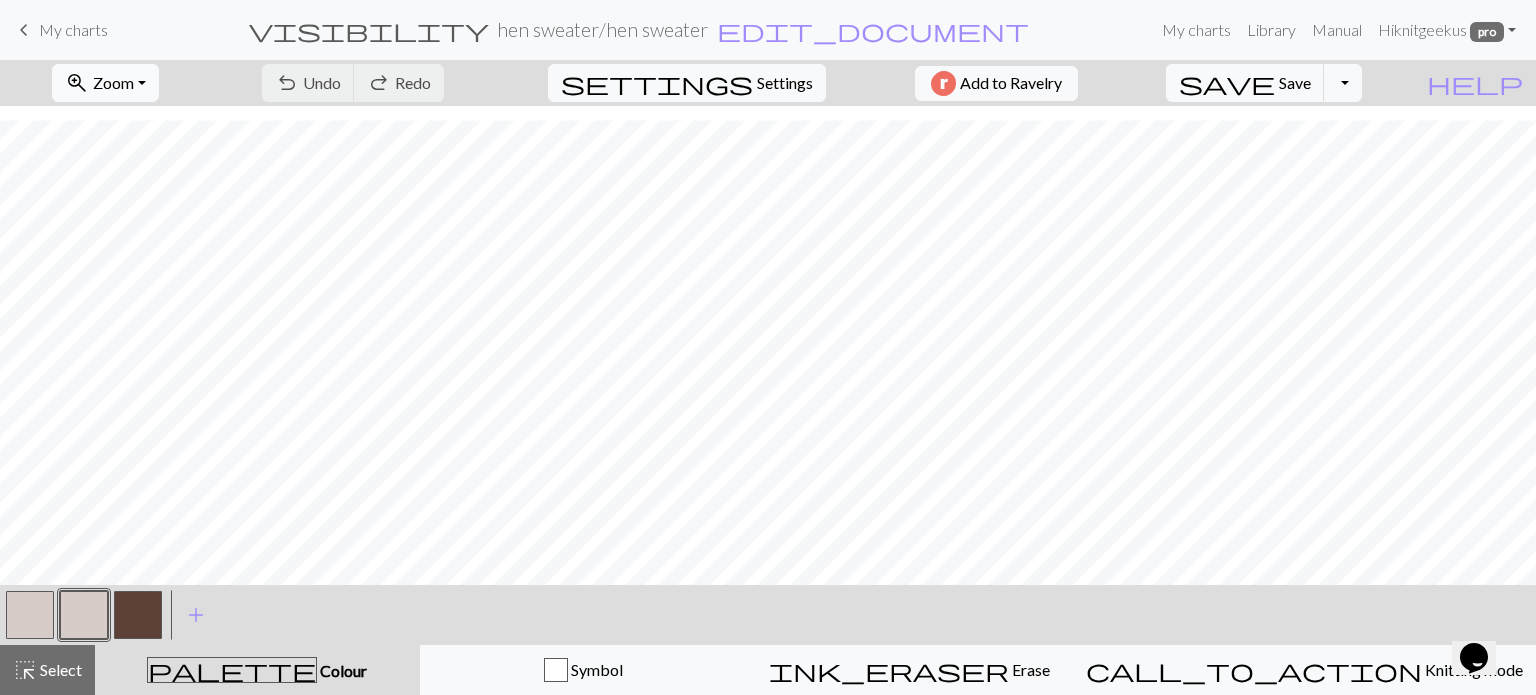 click on "zoom_in Zoom Zoom" at bounding box center [105, 83] 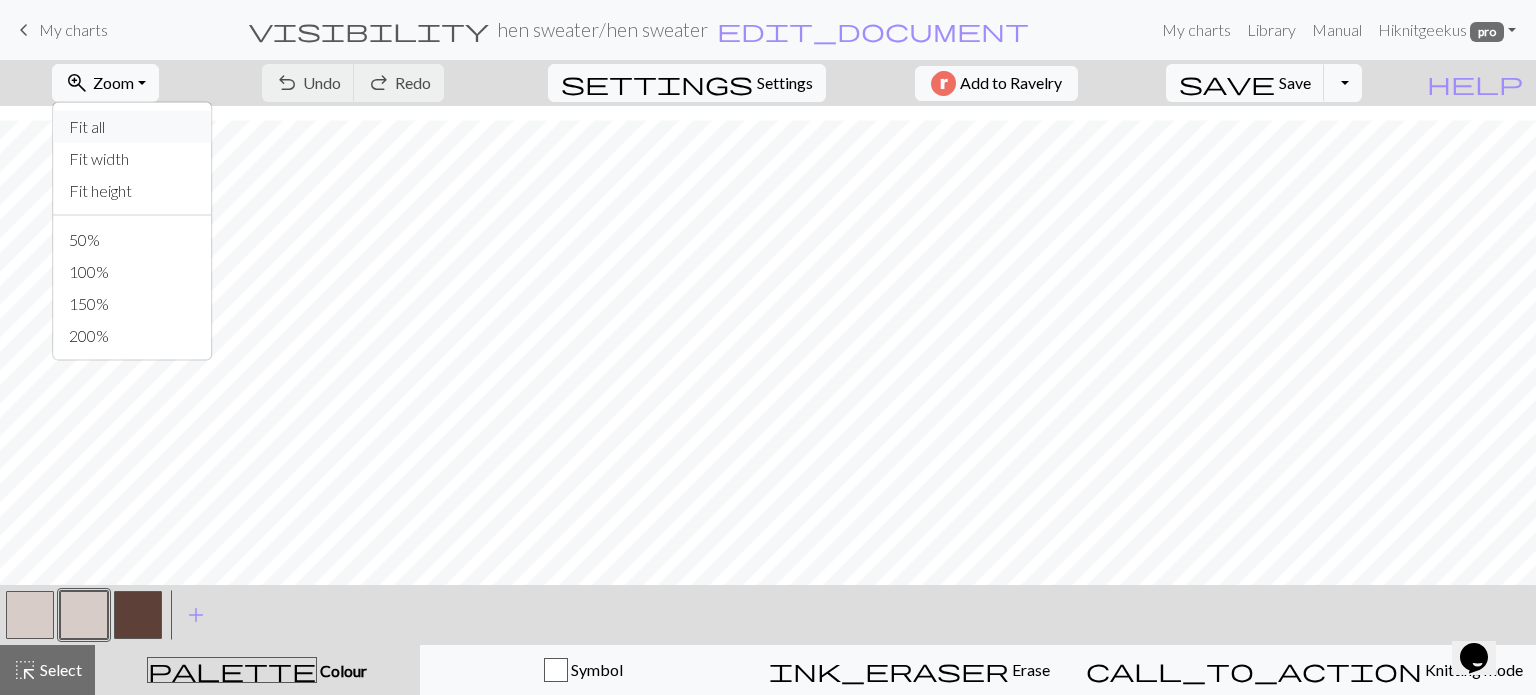 click on "Fit all" at bounding box center (132, 127) 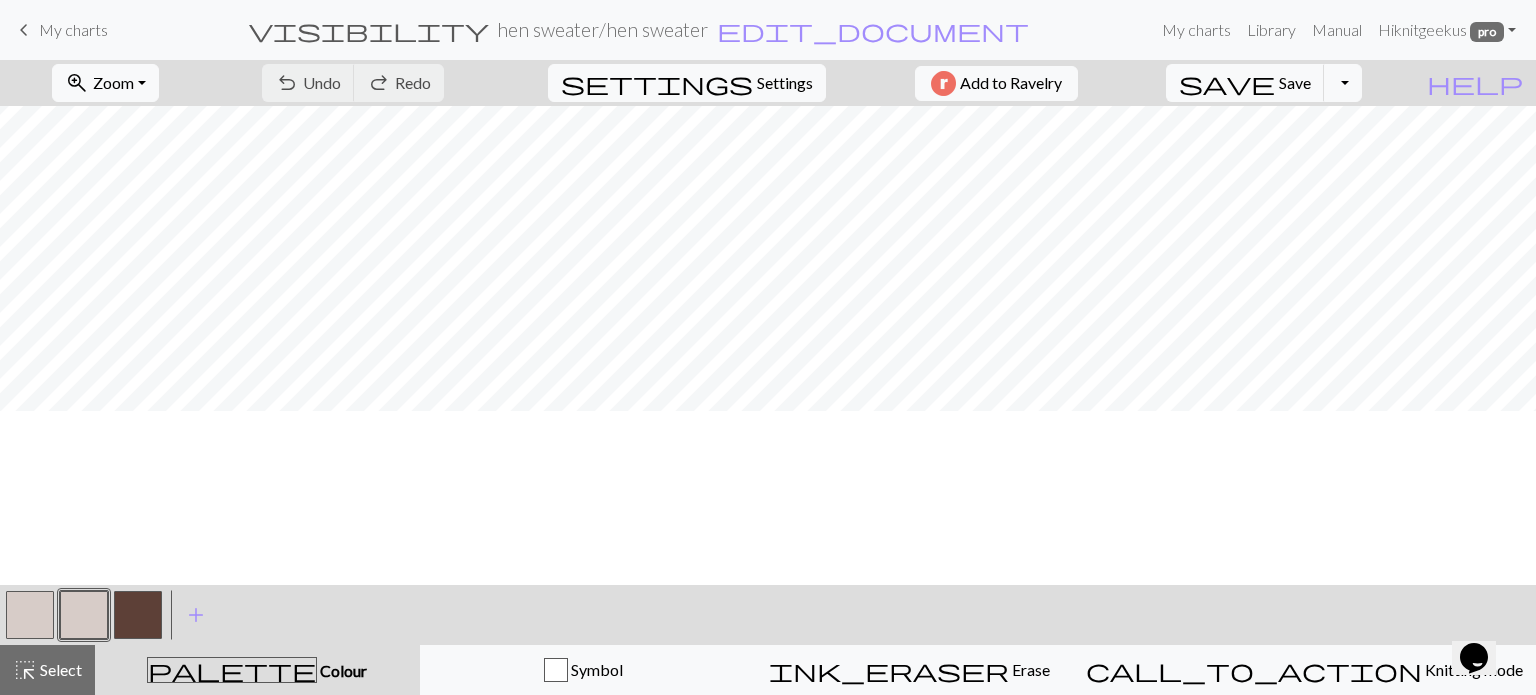 scroll, scrollTop: 0, scrollLeft: 0, axis: both 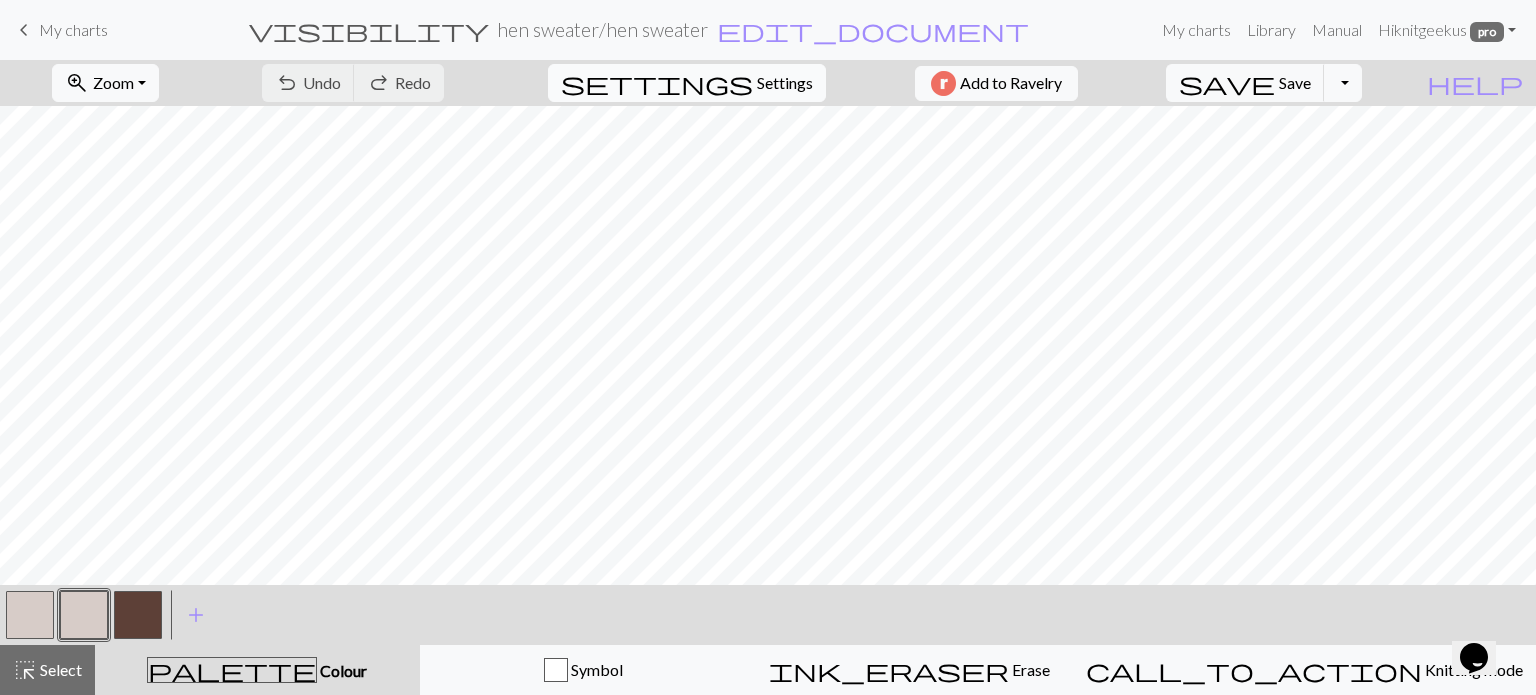 click on "Settings" at bounding box center [785, 83] 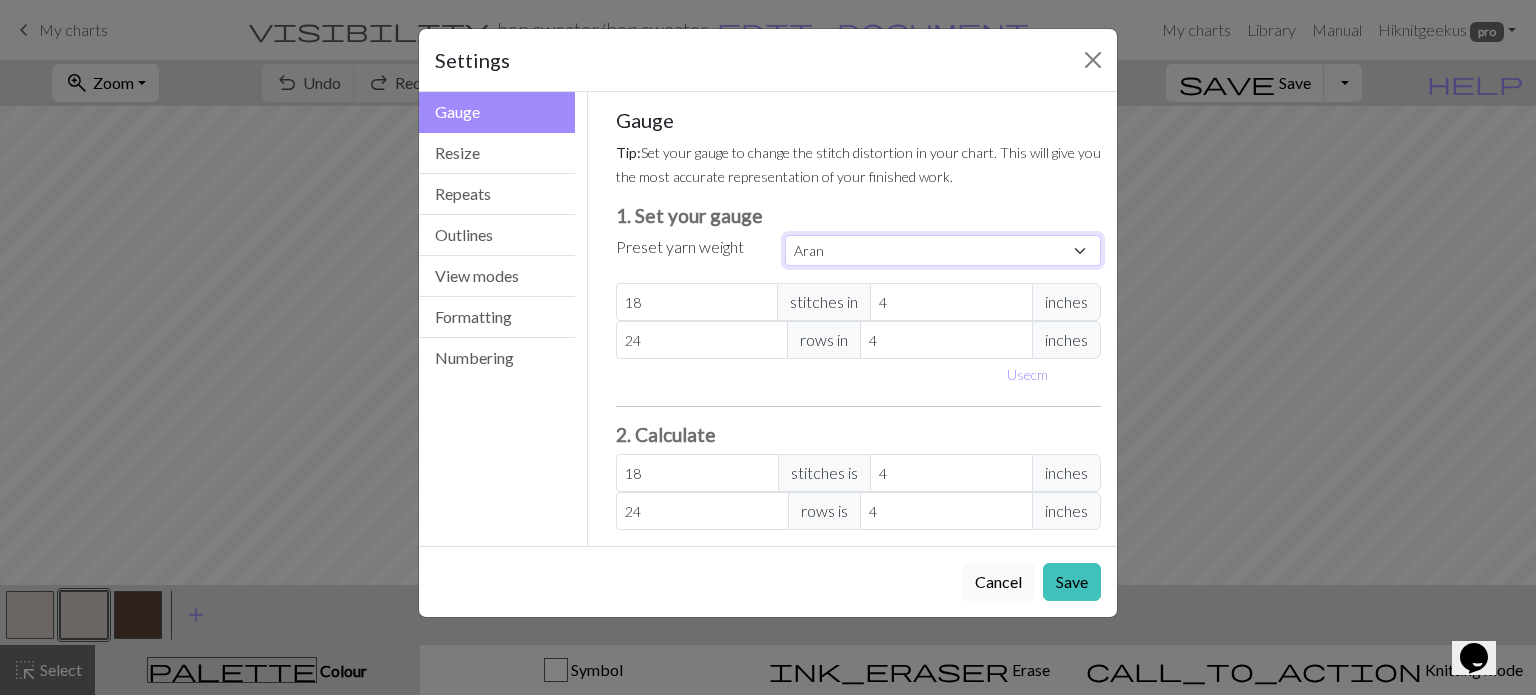 click on "Custom Square Lace Light Fingering Fingering Sport Double knit Worsted Aran Bulky Super Bulky" at bounding box center [943, 250] 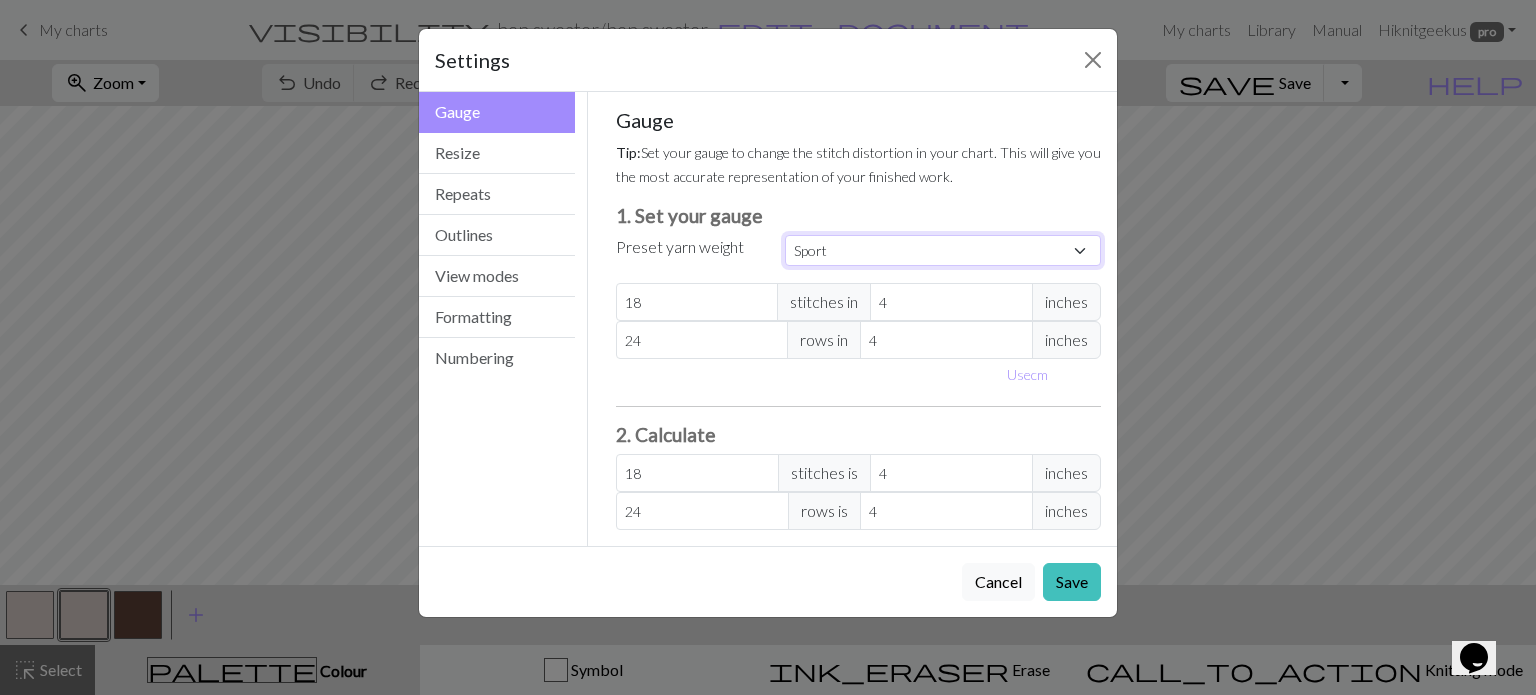 click on "Custom Square Lace Light Fingering Fingering Sport Double knit Worsted Aran Bulky Super Bulky" at bounding box center [943, 250] 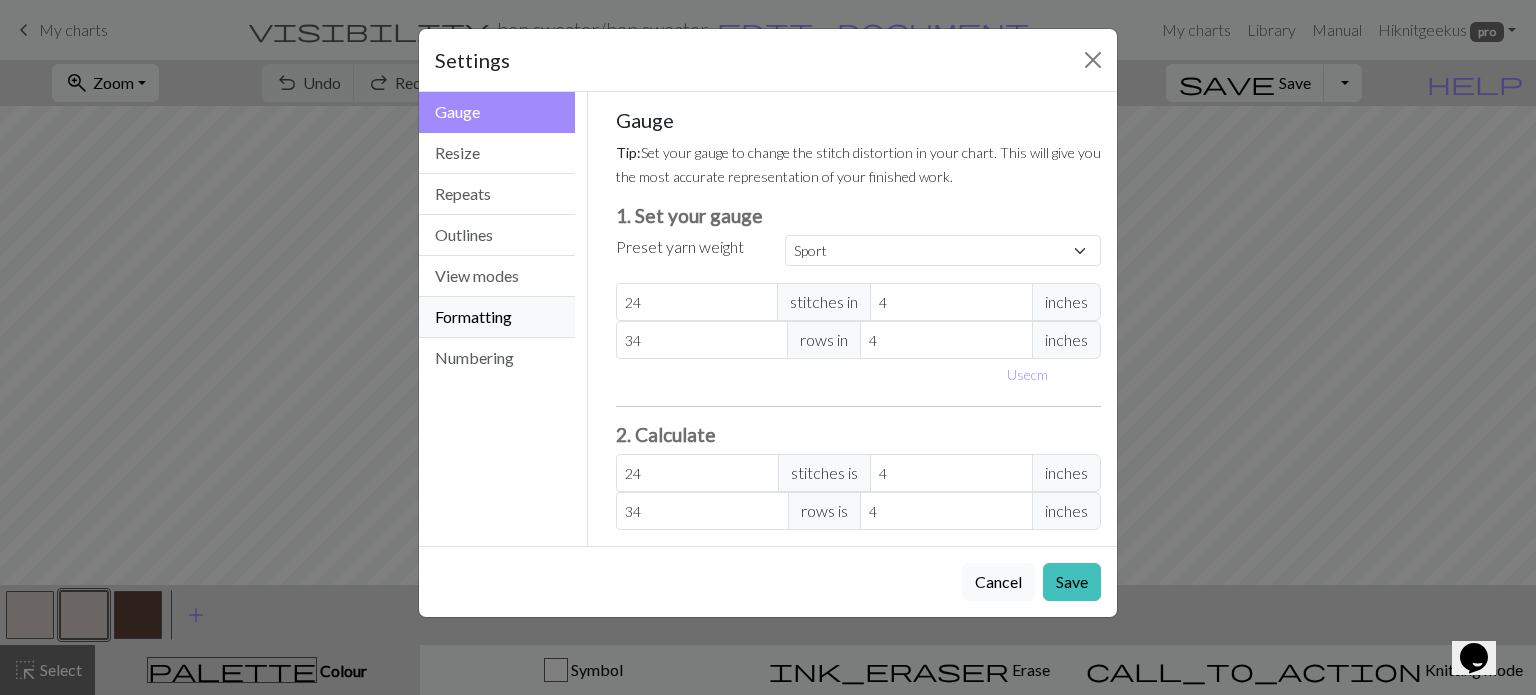 click on "Formatting" at bounding box center (497, 317) 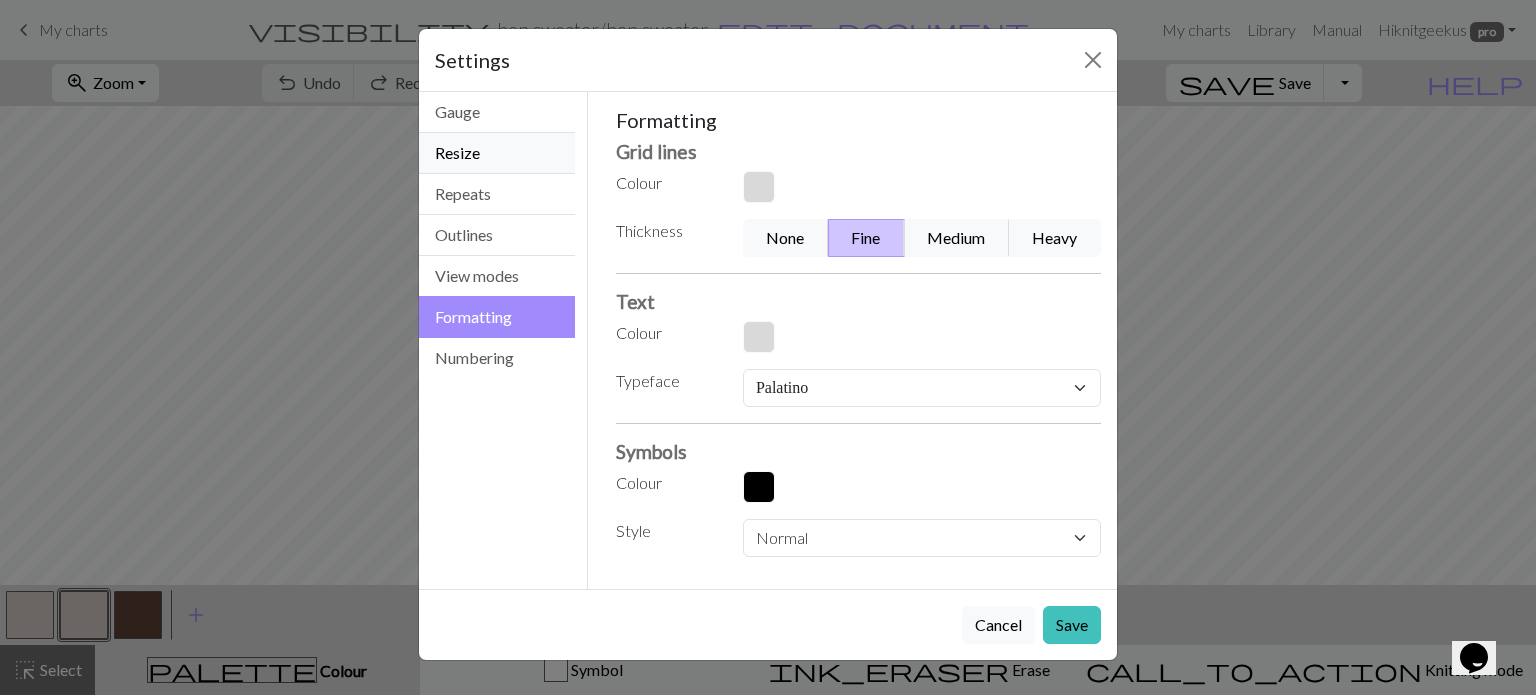 click on "Resize" at bounding box center [497, 153] 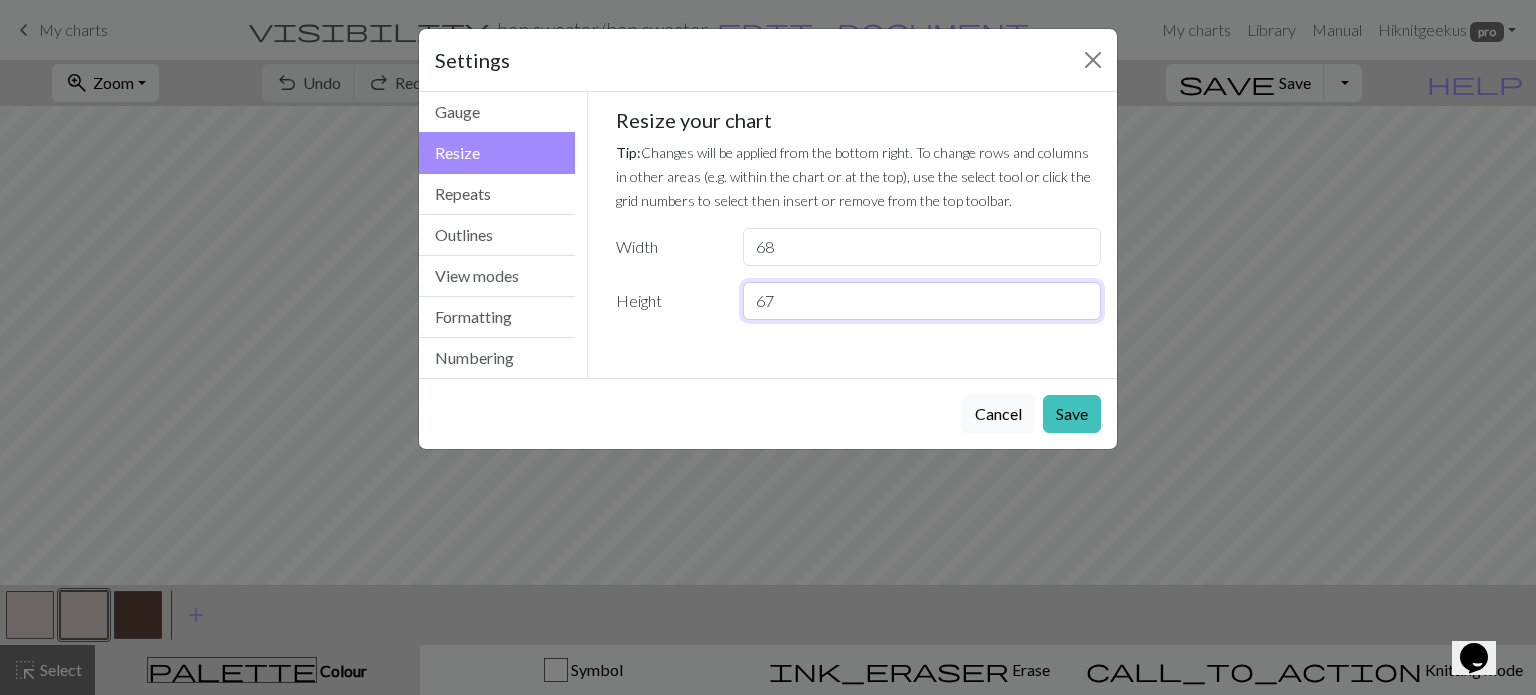 drag, startPoint x: 792, startPoint y: 306, endPoint x: 708, endPoint y: 287, distance: 86.12201 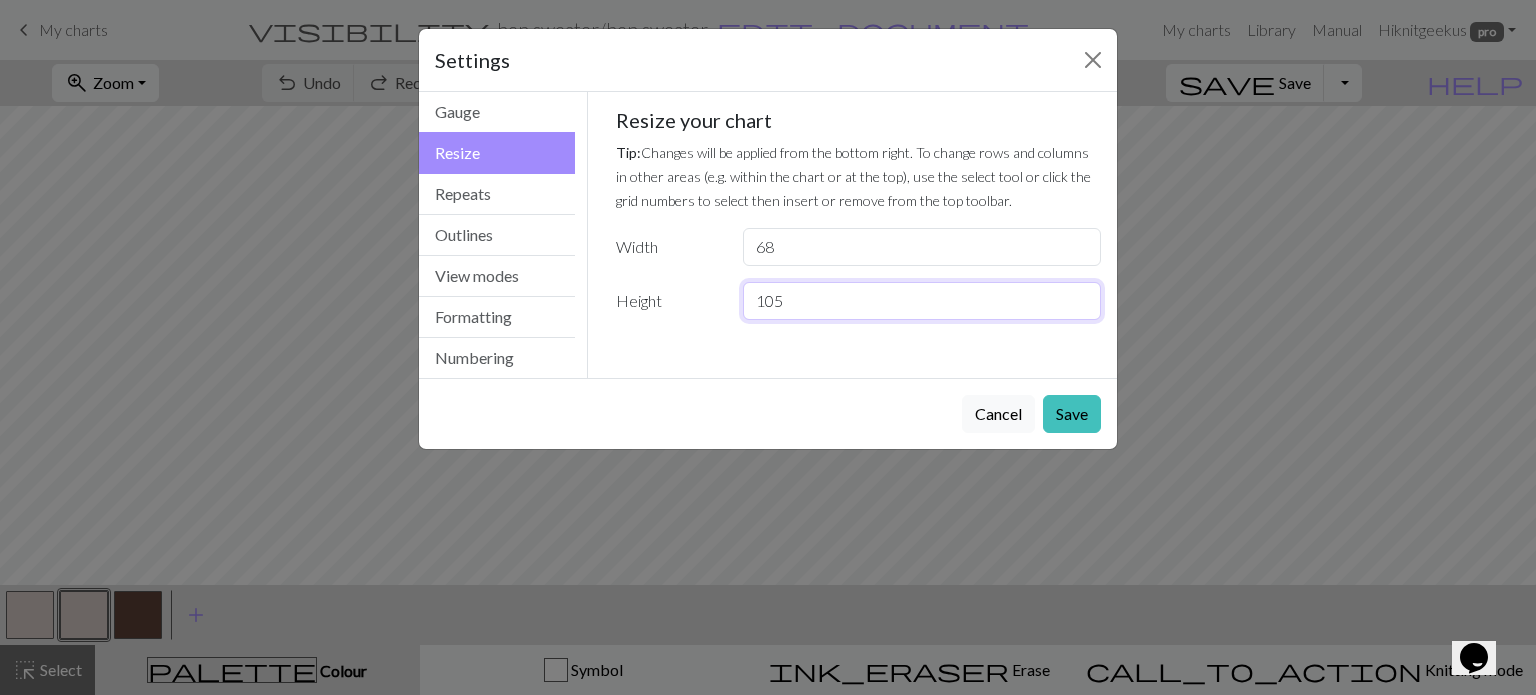 type on "105" 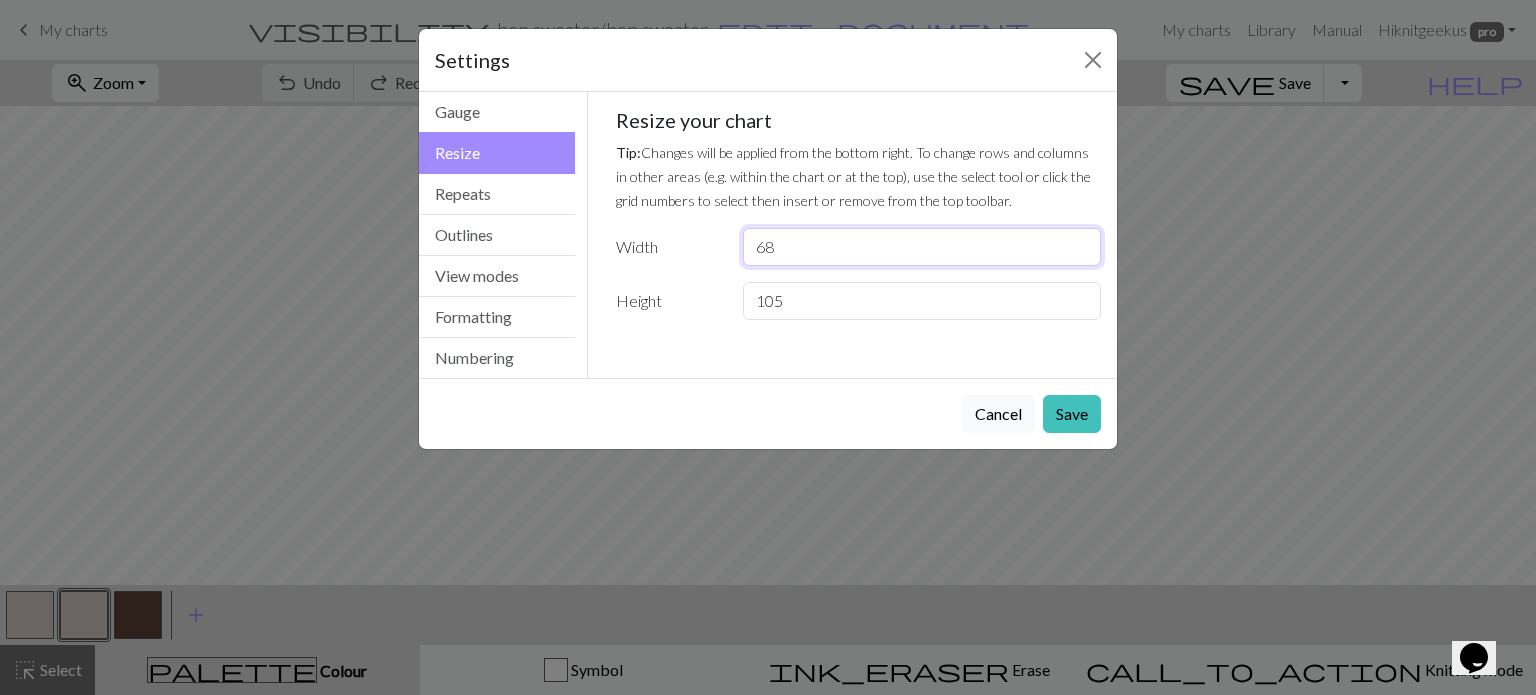 drag, startPoint x: 822, startPoint y: 244, endPoint x: 727, endPoint y: 233, distance: 95.63472 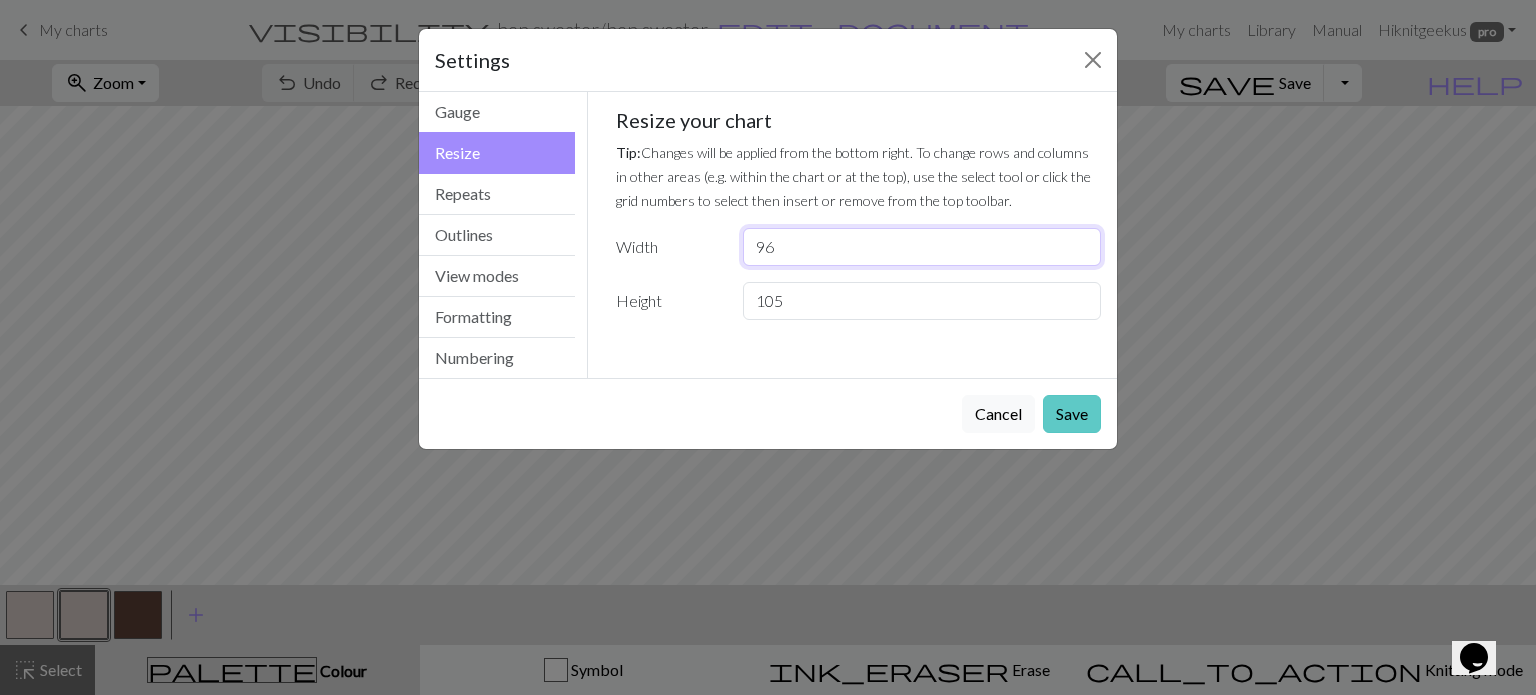type on "96" 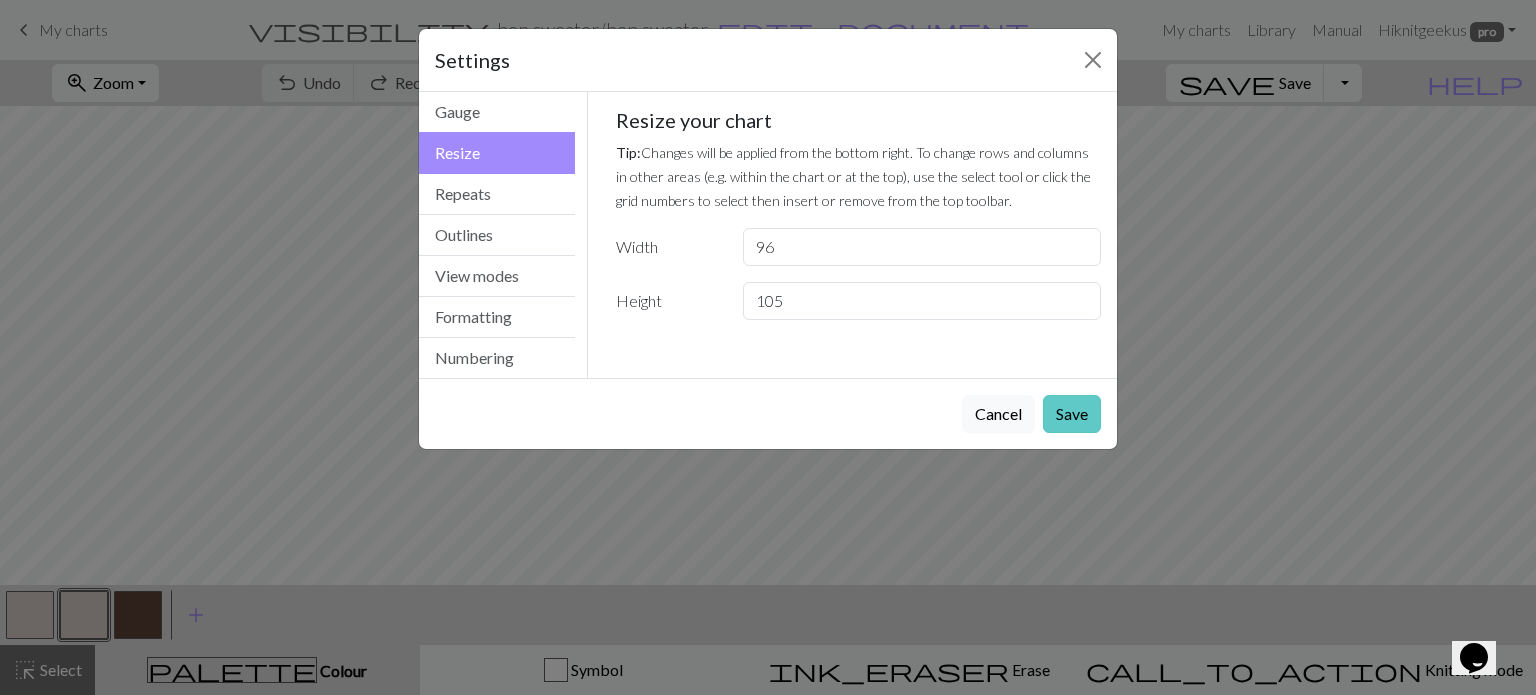 click on "Save" at bounding box center [1072, 414] 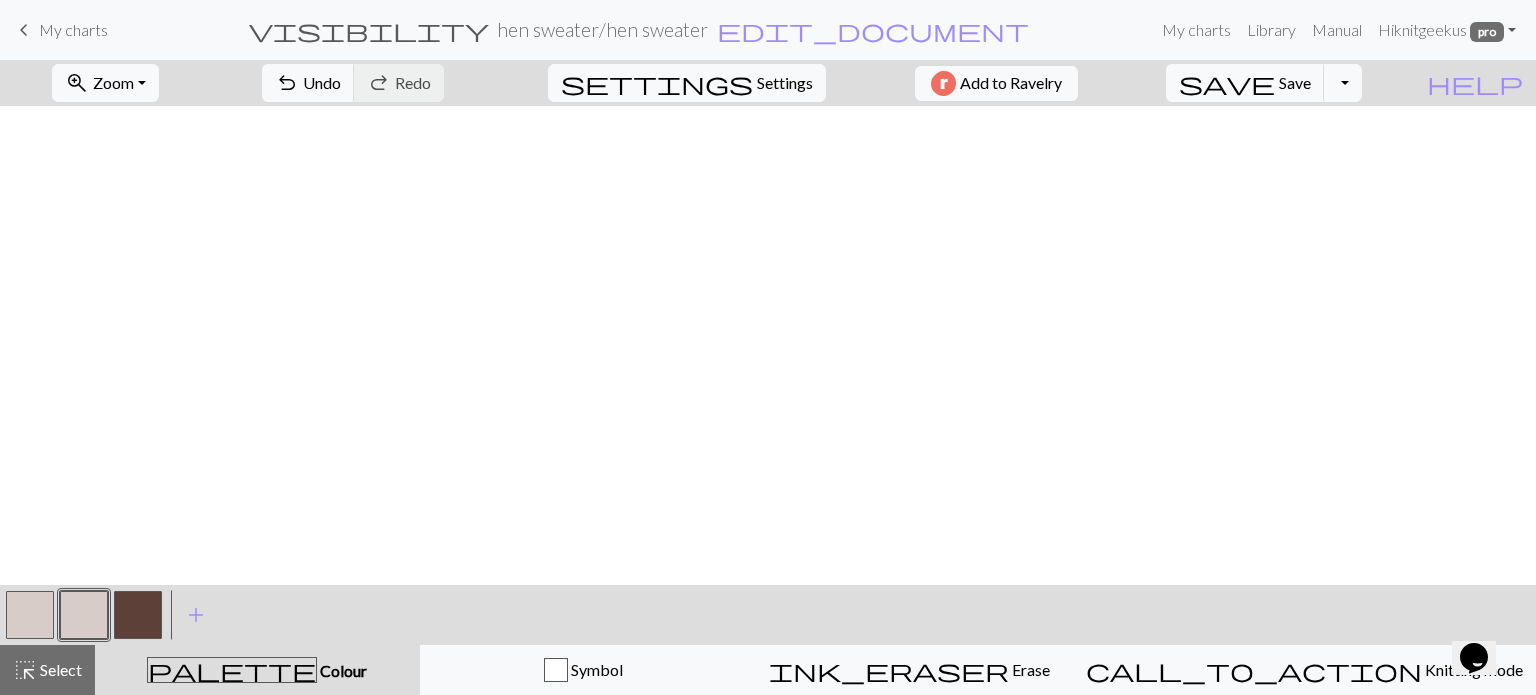 scroll, scrollTop: 500, scrollLeft: 0, axis: vertical 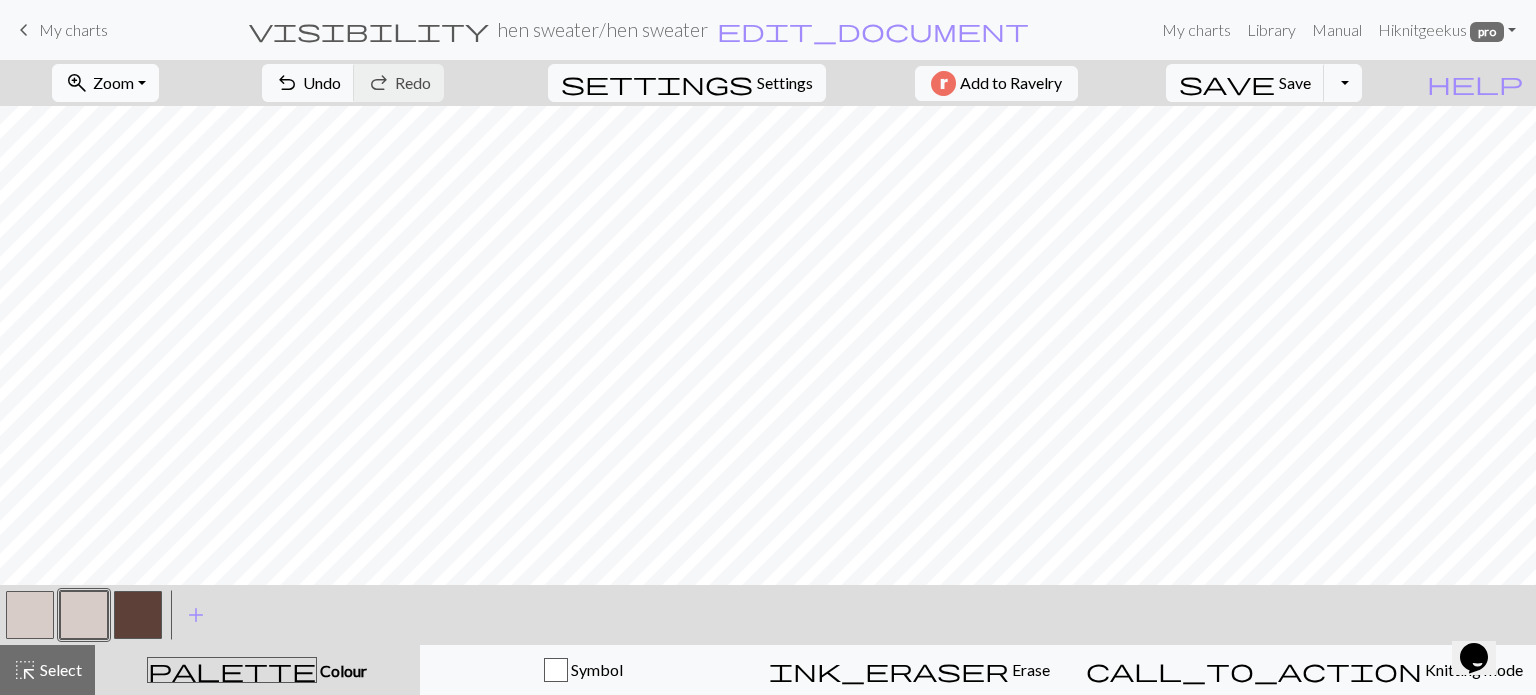 click on "zoom_in Zoom Zoom" at bounding box center [105, 83] 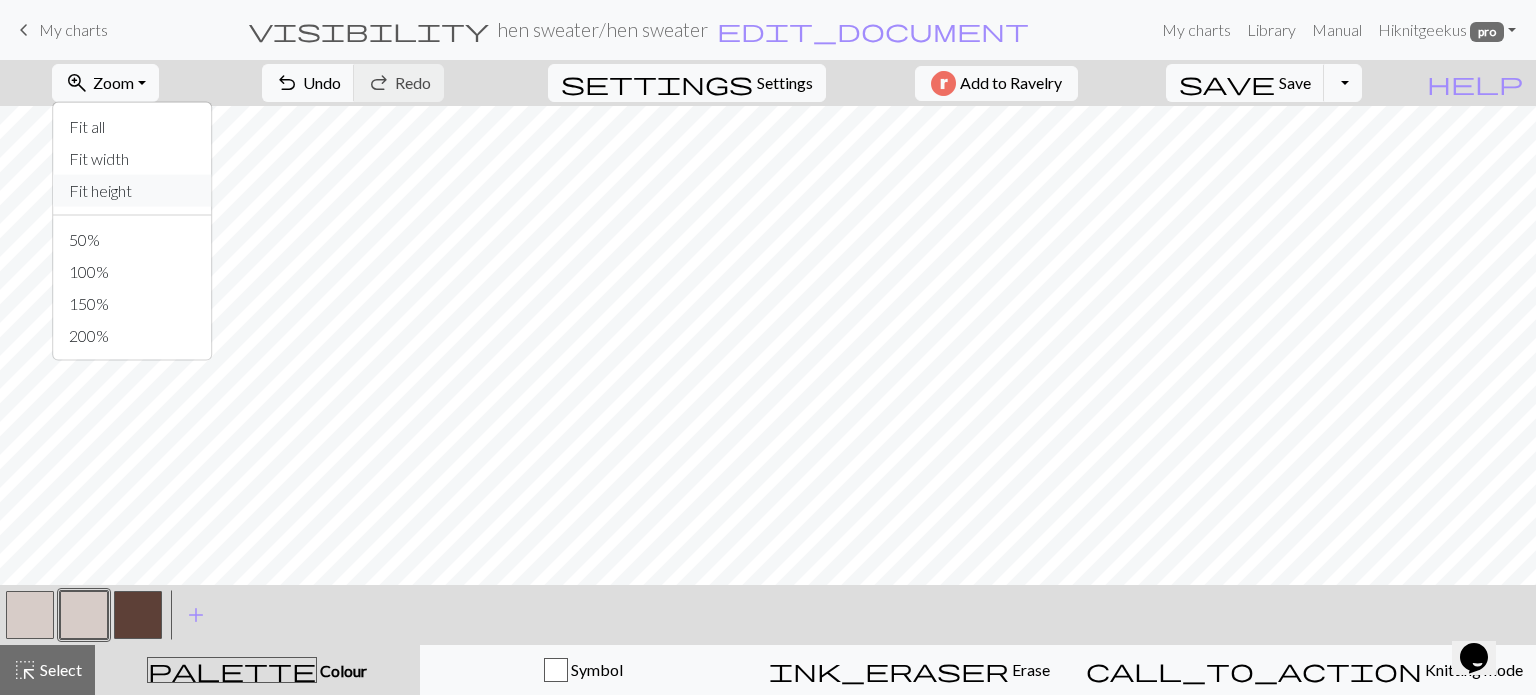 click on "Fit height" at bounding box center (132, 191) 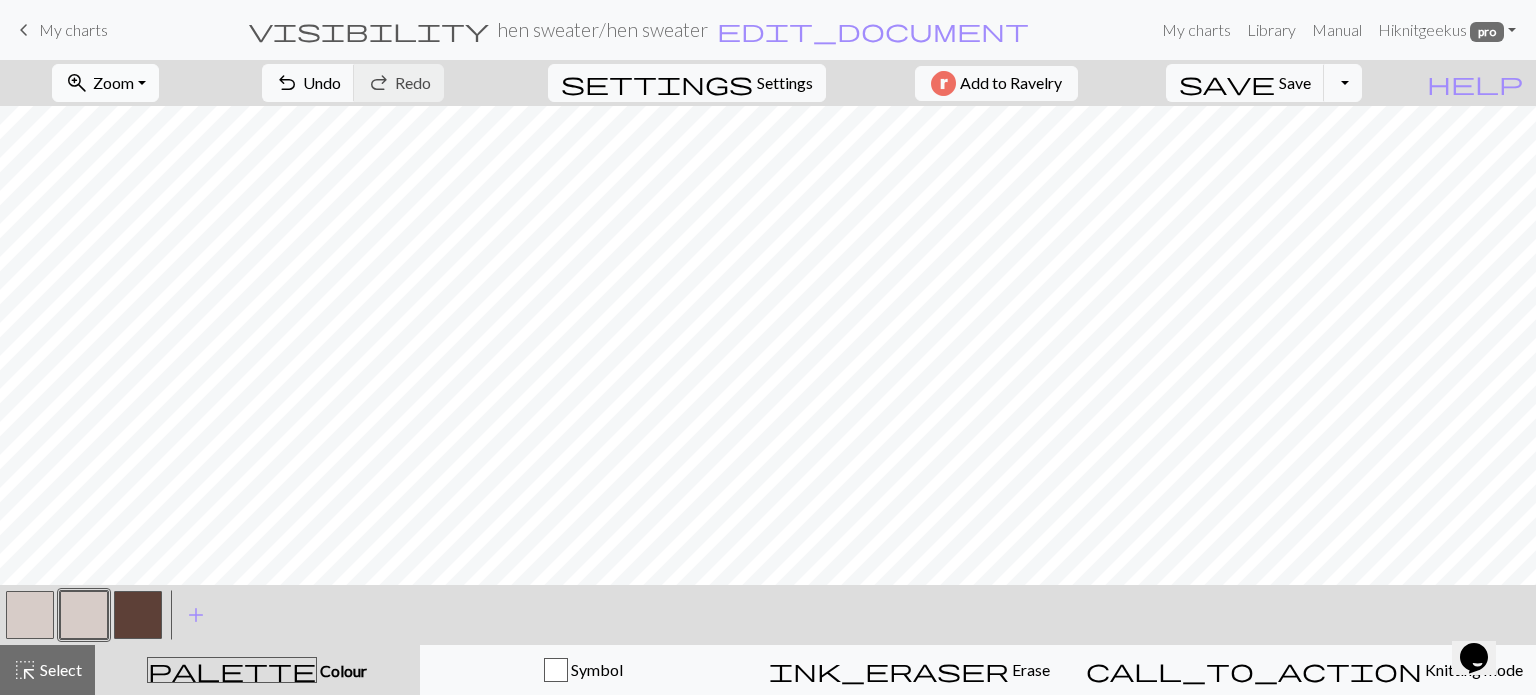 click on "zoom_in Zoom Zoom" at bounding box center [105, 83] 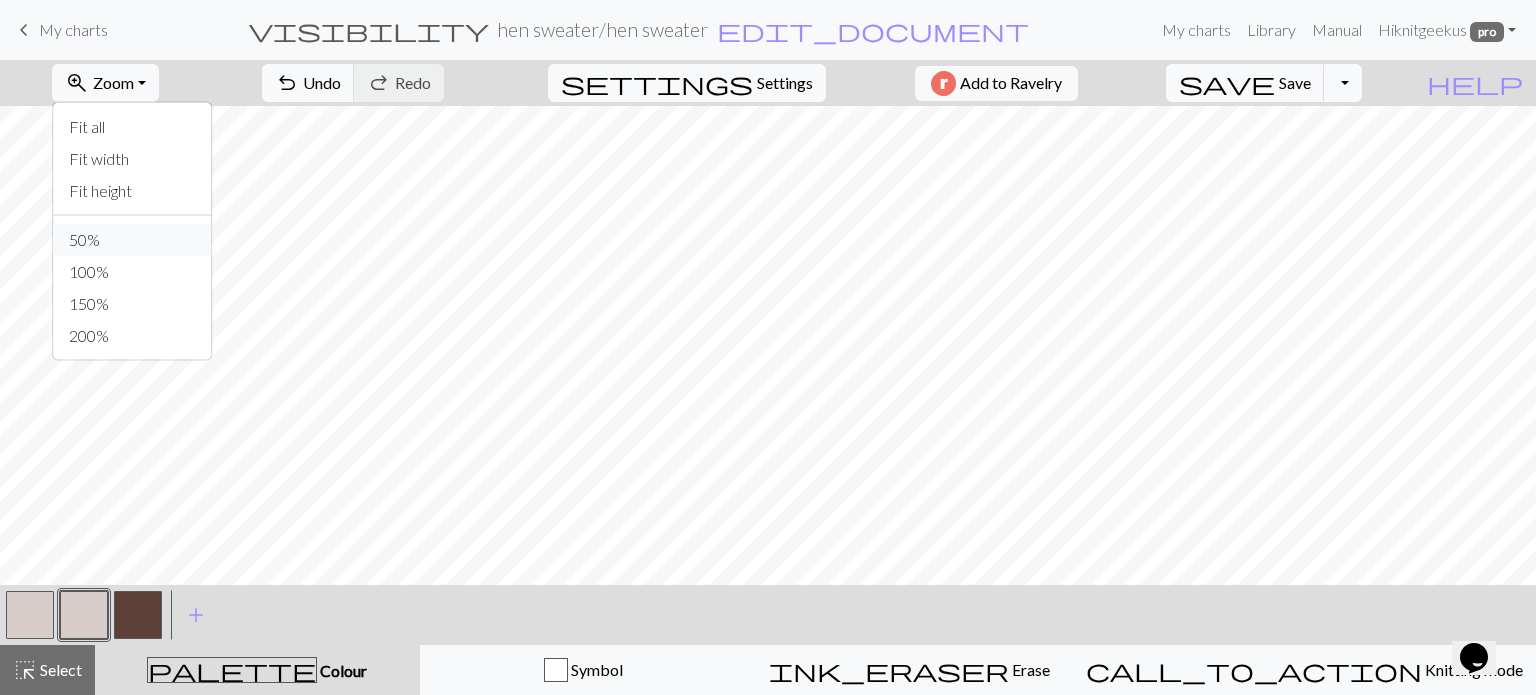 click on "50%" at bounding box center [132, 240] 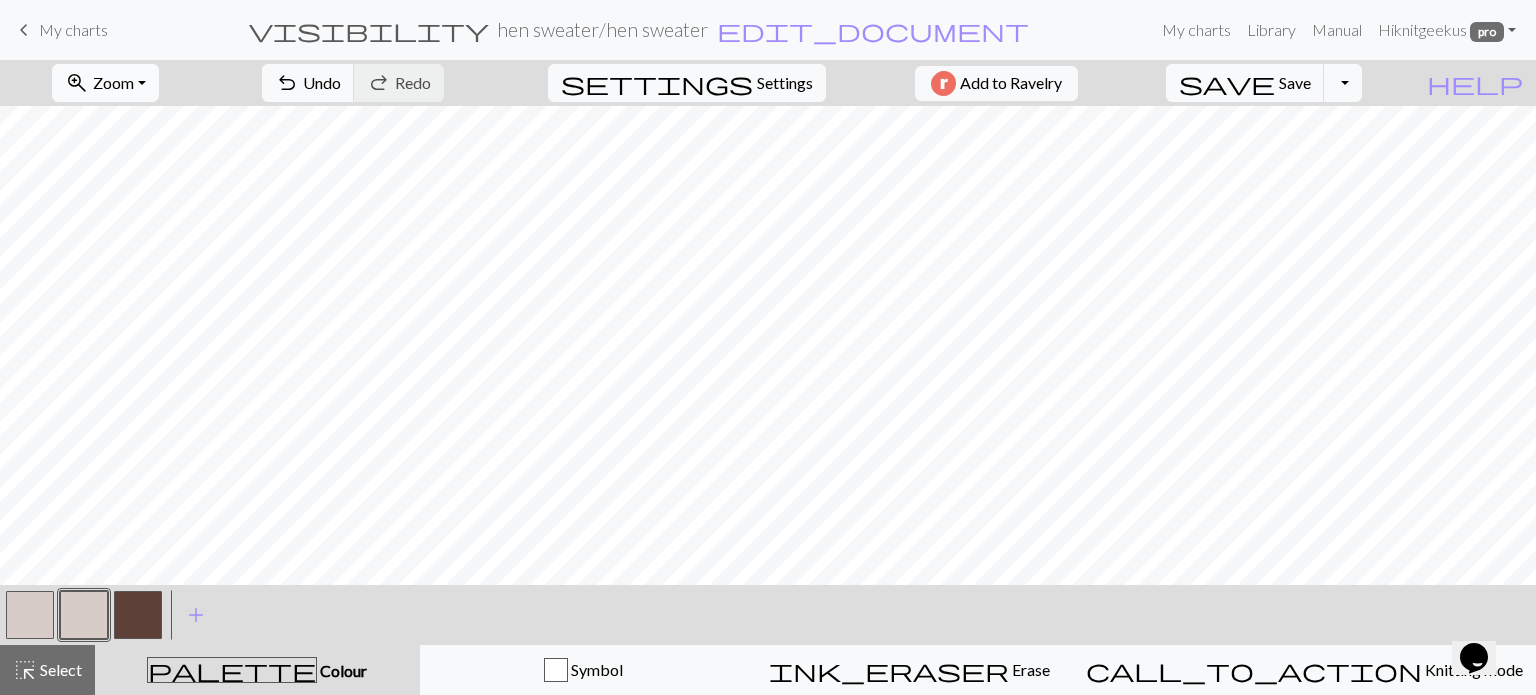 click on "zoom_in Zoom Zoom" at bounding box center [105, 83] 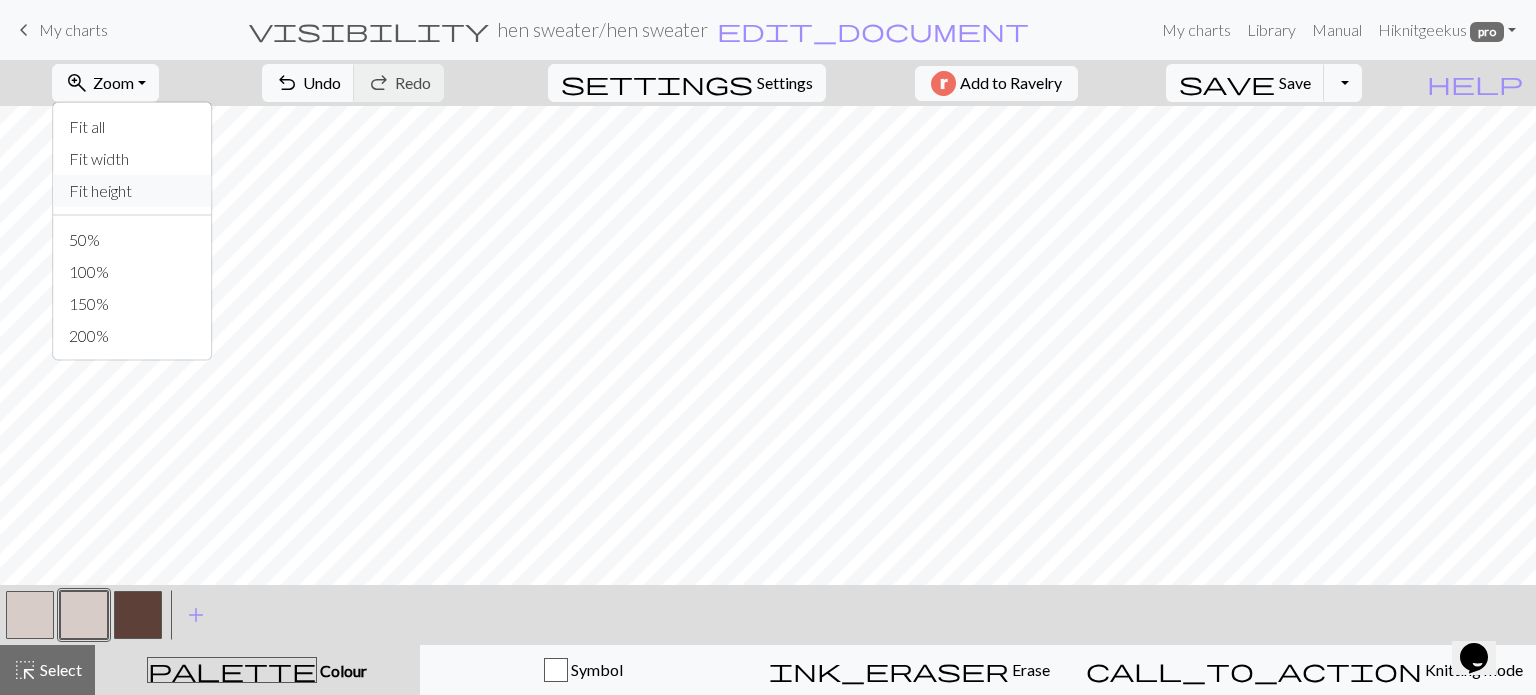 click on "Fit height" at bounding box center [132, 191] 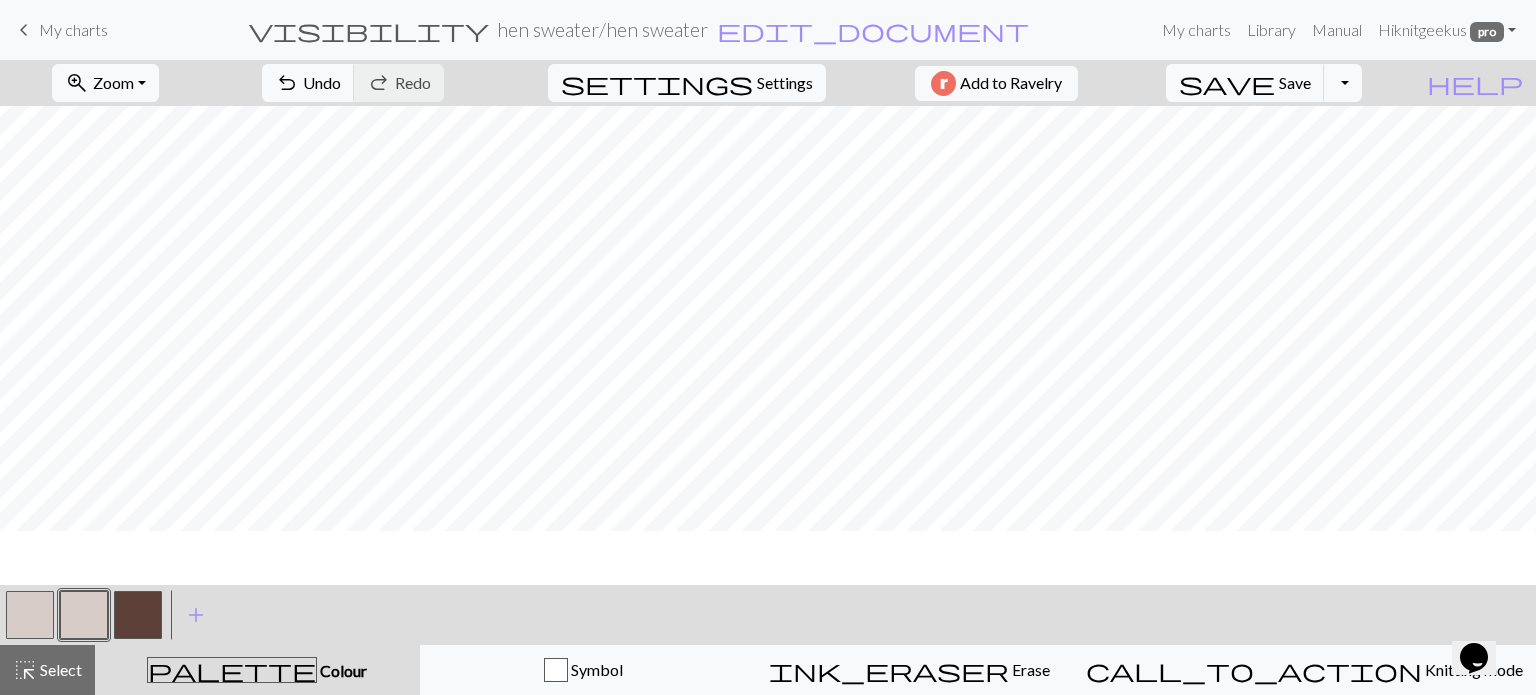 scroll, scrollTop: 0, scrollLeft: 0, axis: both 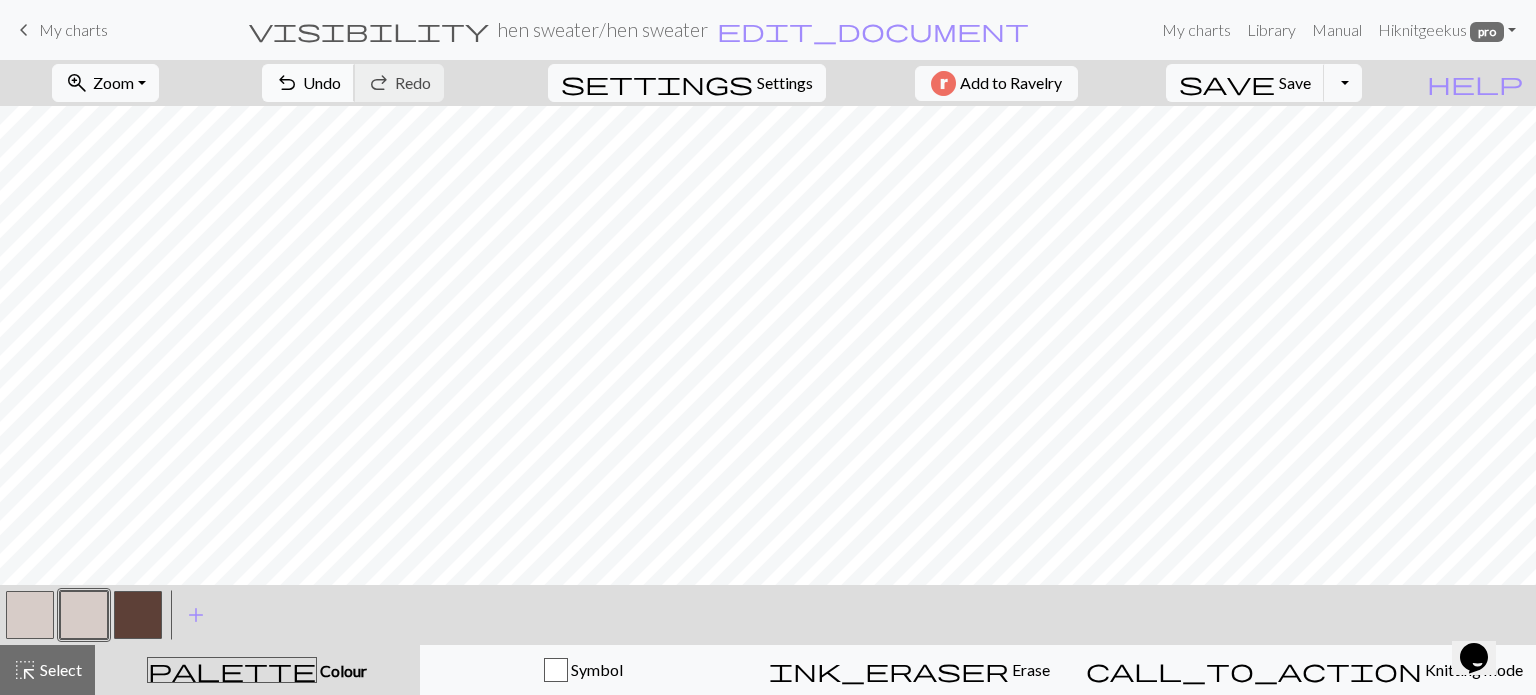 click on "undo" at bounding box center [287, 83] 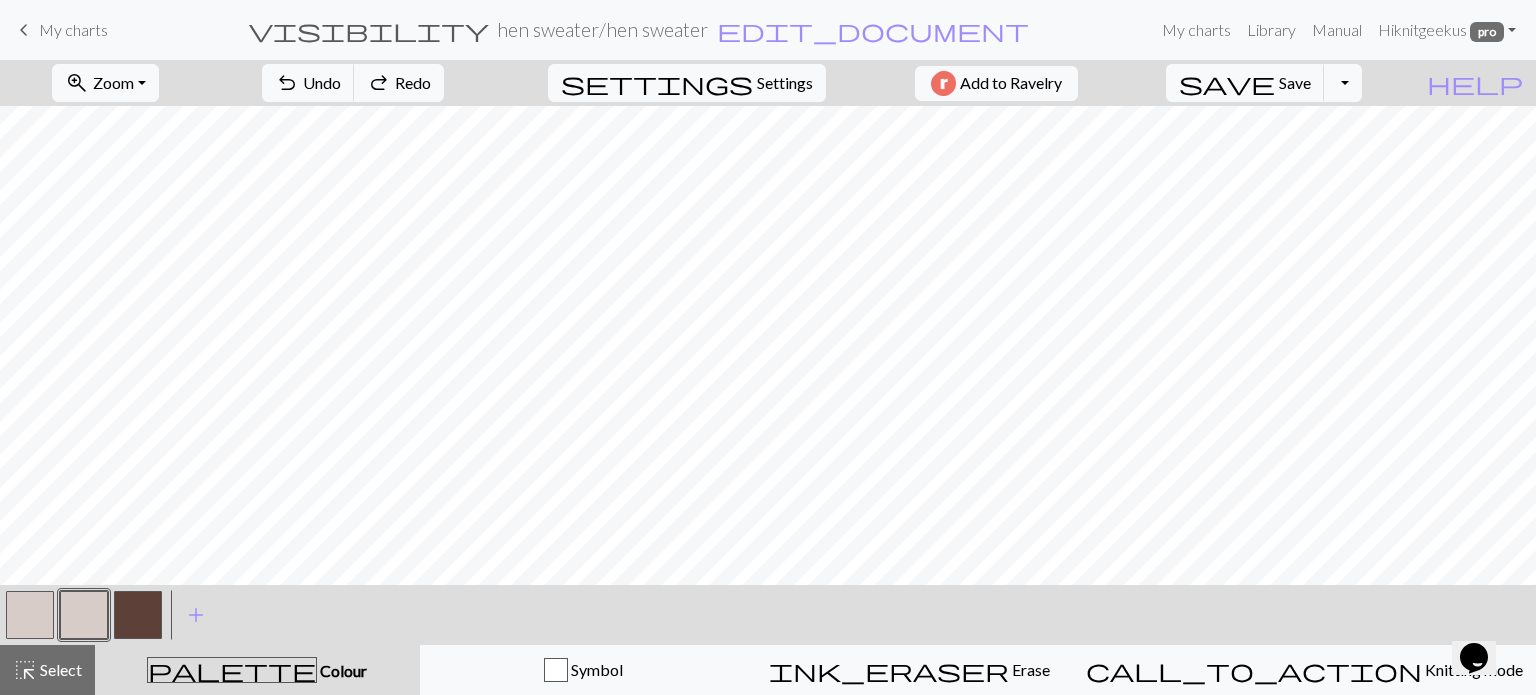 drag, startPoint x: 84, startPoint y: 664, endPoint x: 99, endPoint y: 658, distance: 16.155495 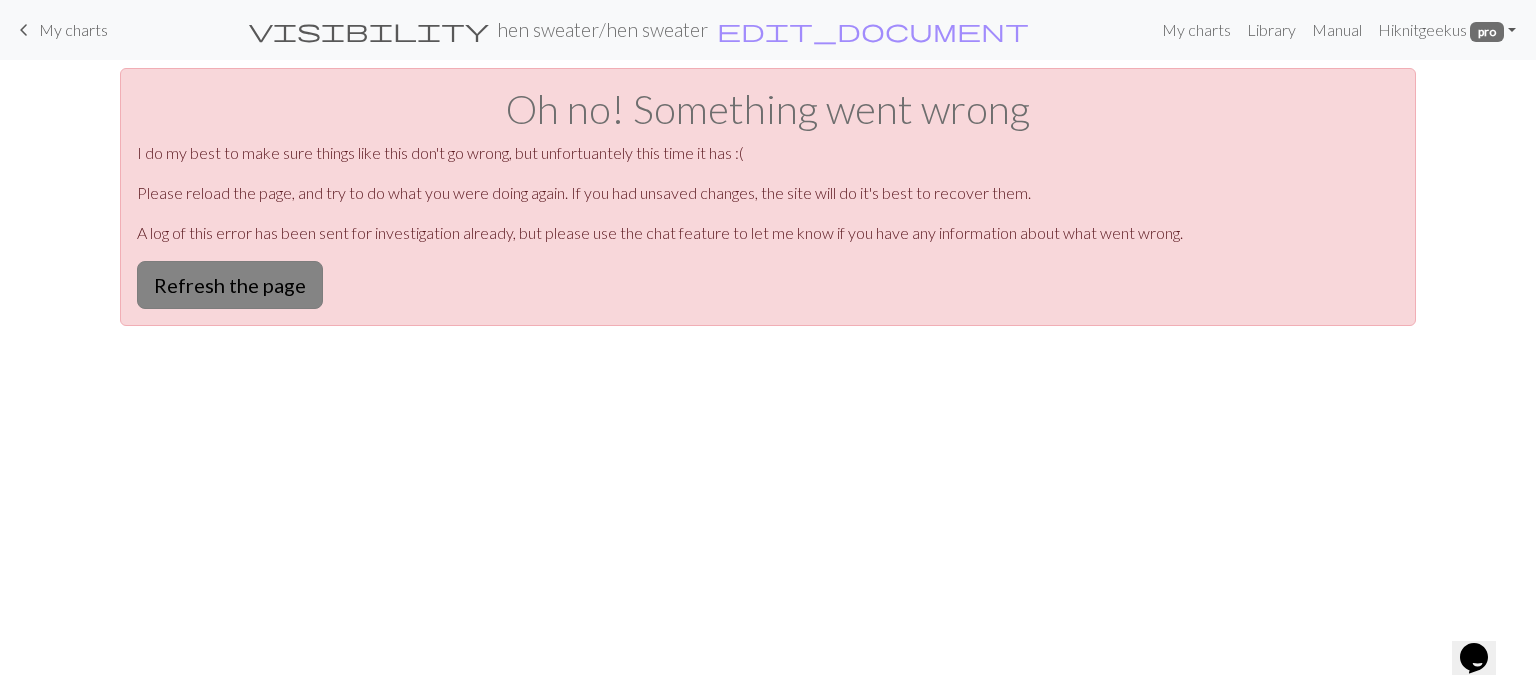 click on "Refresh the page" at bounding box center (230, 285) 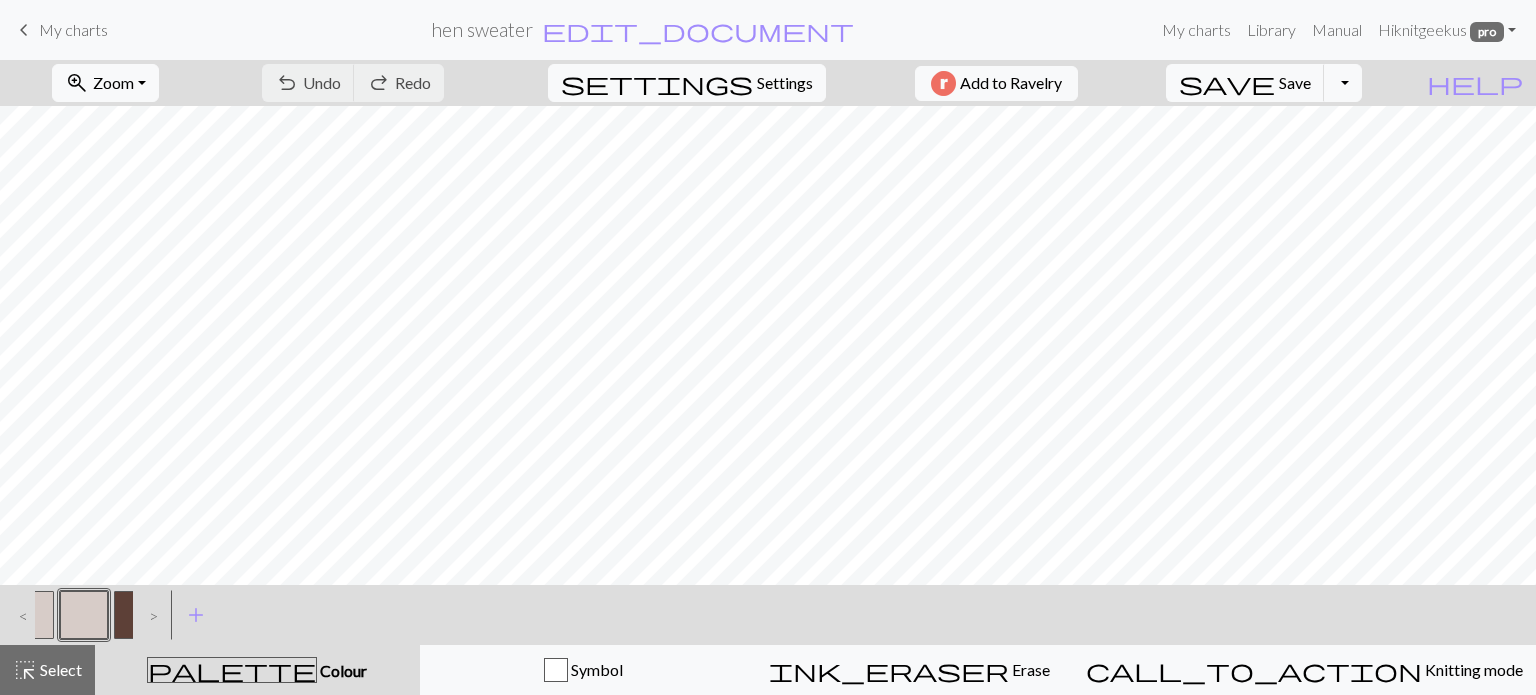 scroll, scrollTop: 0, scrollLeft: 0, axis: both 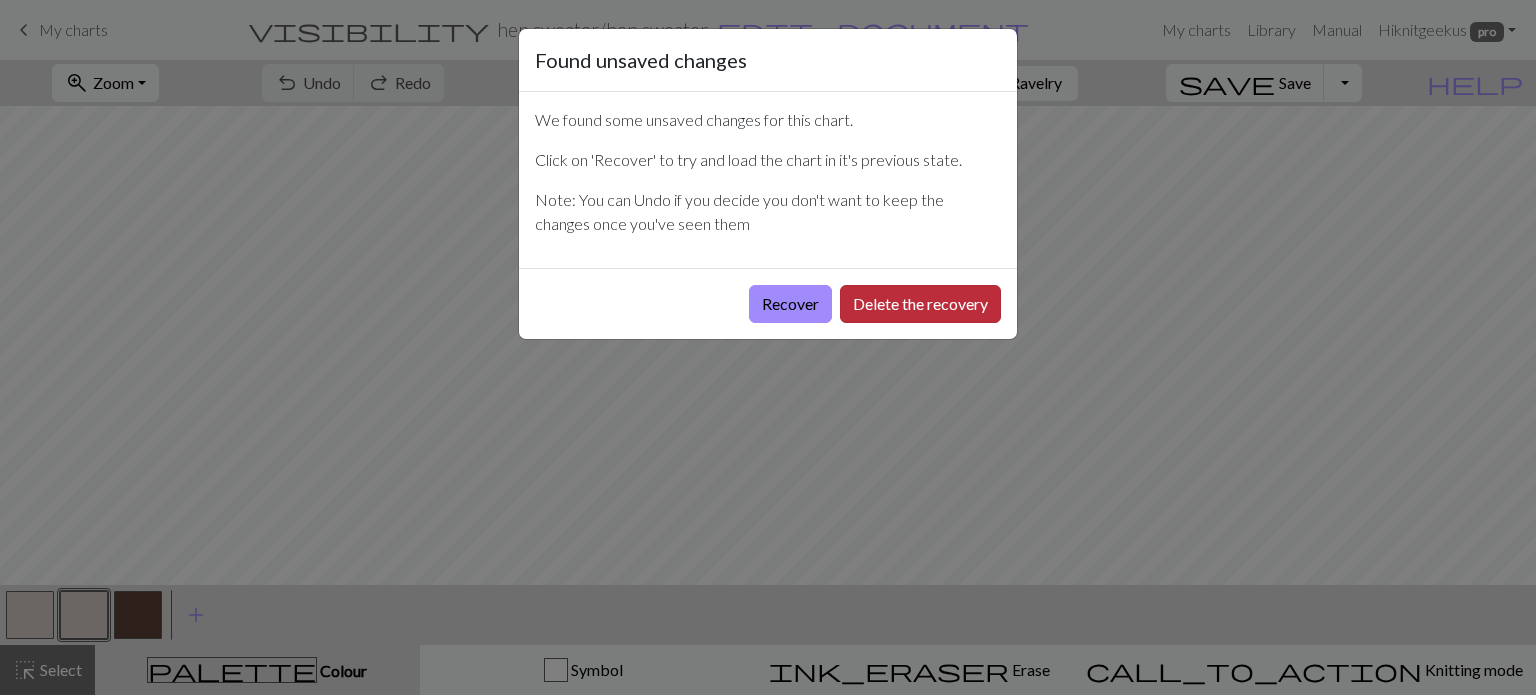 click on "Delete the recovery" at bounding box center [920, 304] 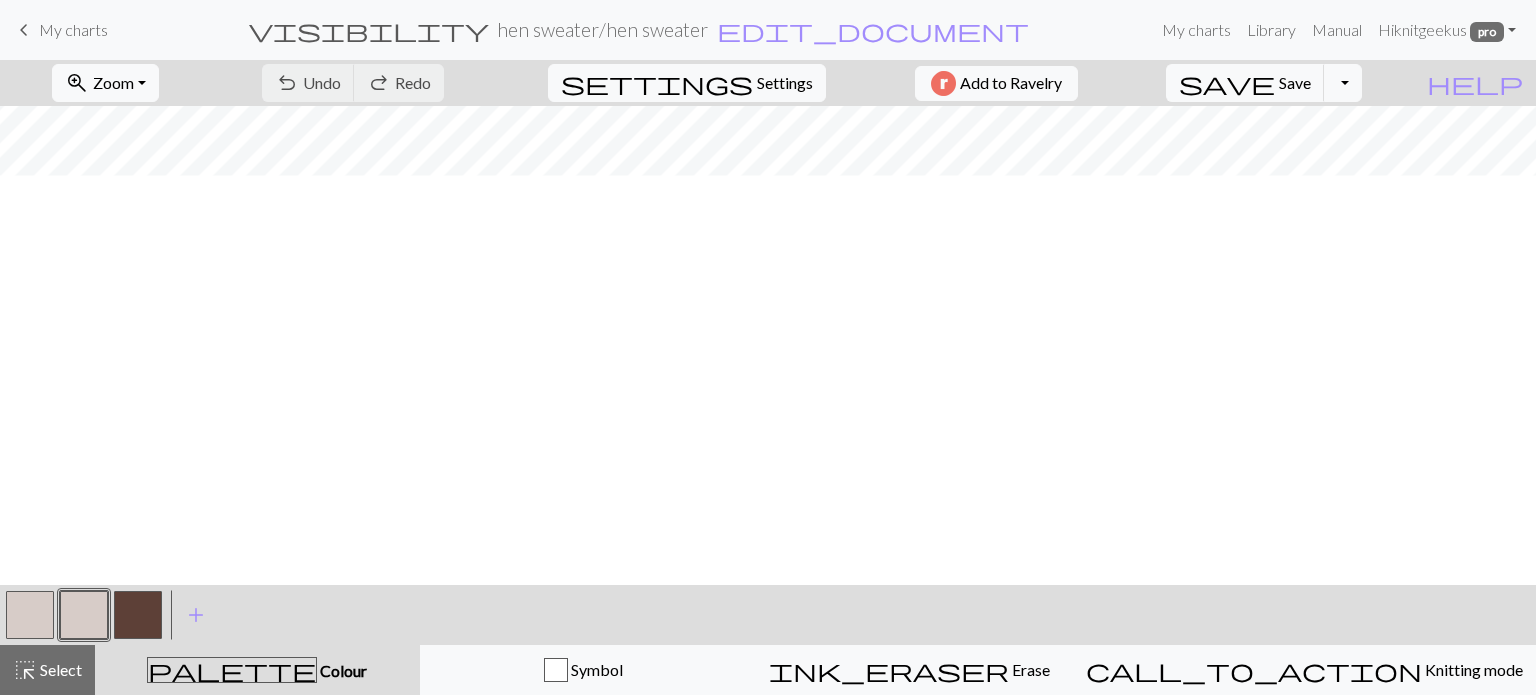 scroll, scrollTop: 0, scrollLeft: 0, axis: both 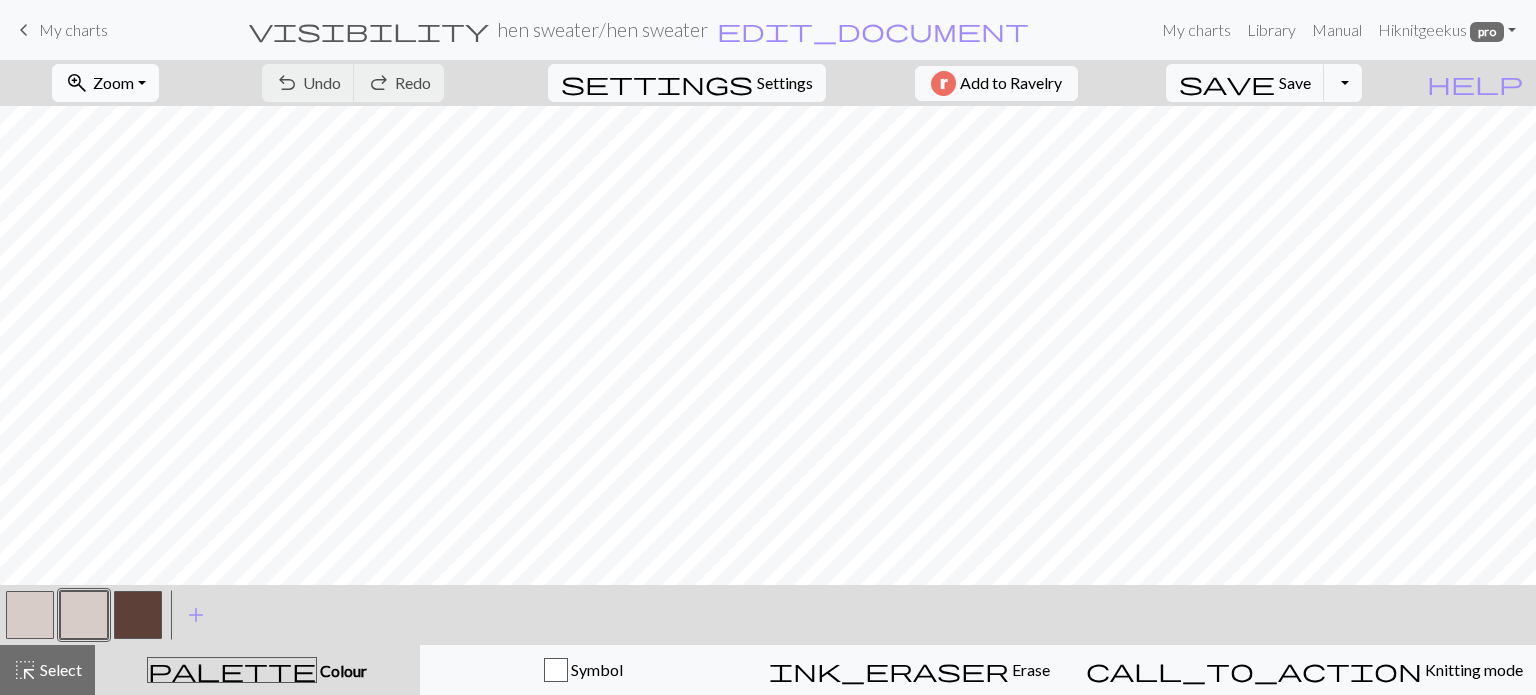 click on "zoom_in Zoom Zoom" at bounding box center (105, 83) 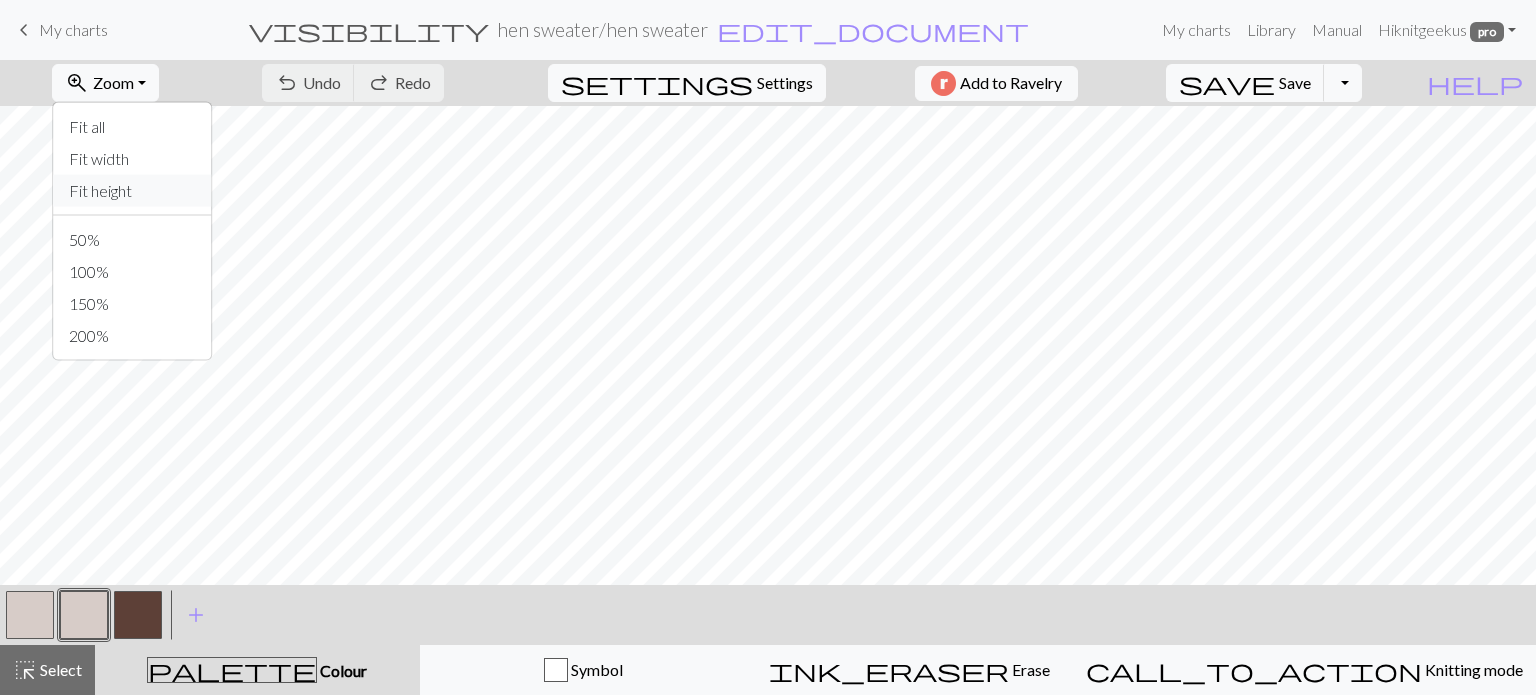 click on "Fit height" at bounding box center (132, 191) 